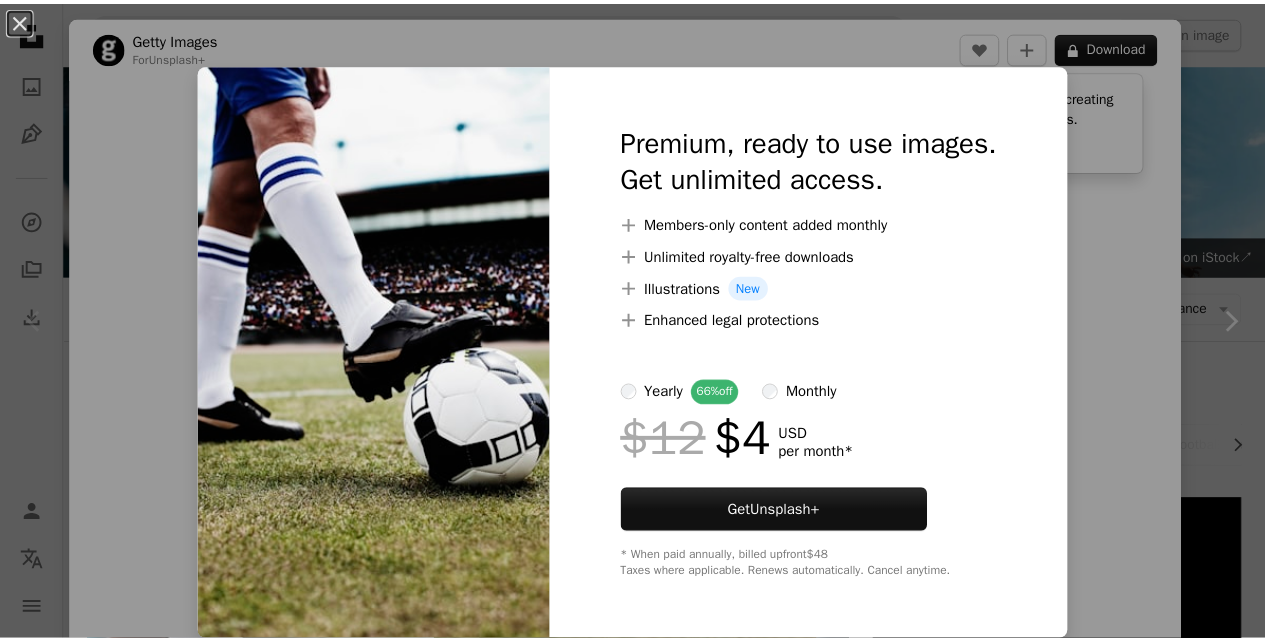 scroll, scrollTop: 300, scrollLeft: 0, axis: vertical 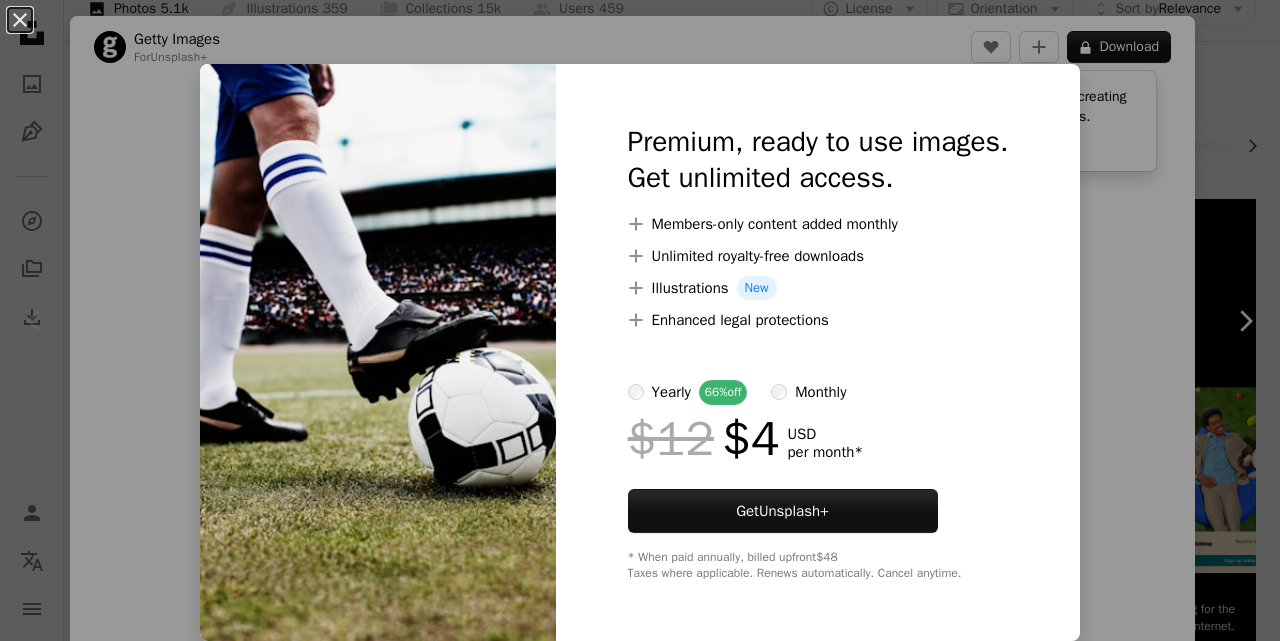 click on "An X shape Premium, ready to use images. Get unlimited access. A plus sign Members-only content added monthly A plus sign Unlimited royalty-free downloads A plus sign Illustrations  New A plus sign Enhanced legal protections yearly 66%  off monthly $12   $4 USD per month * Get  Unsplash+ * When paid annually, billed upfront  $48 Taxes where applicable. Renews automatically. Cancel anytime." at bounding box center [640, 320] 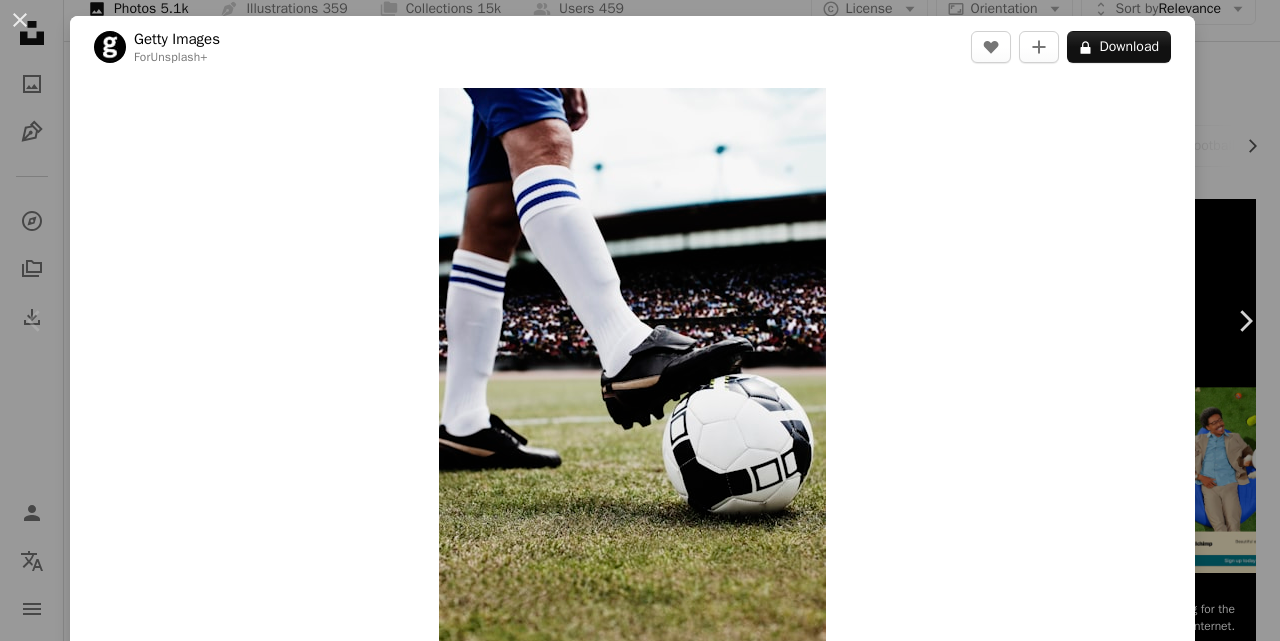 click on "Zoom in" at bounding box center [632, 378] 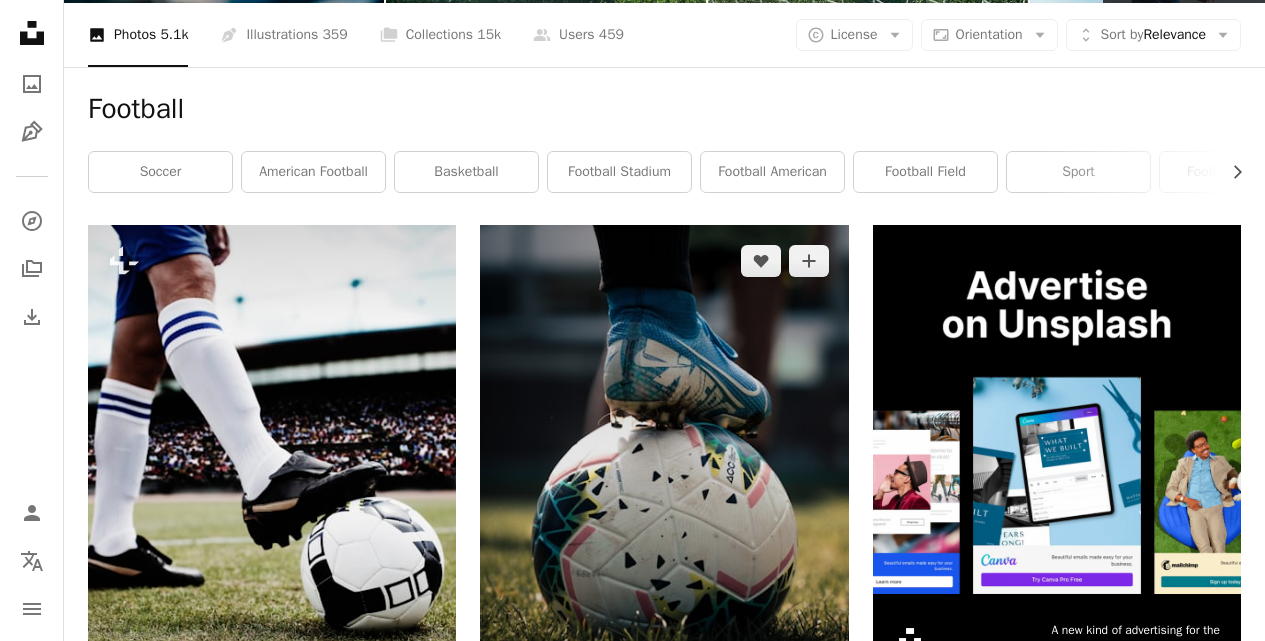 scroll, scrollTop: 300, scrollLeft: 0, axis: vertical 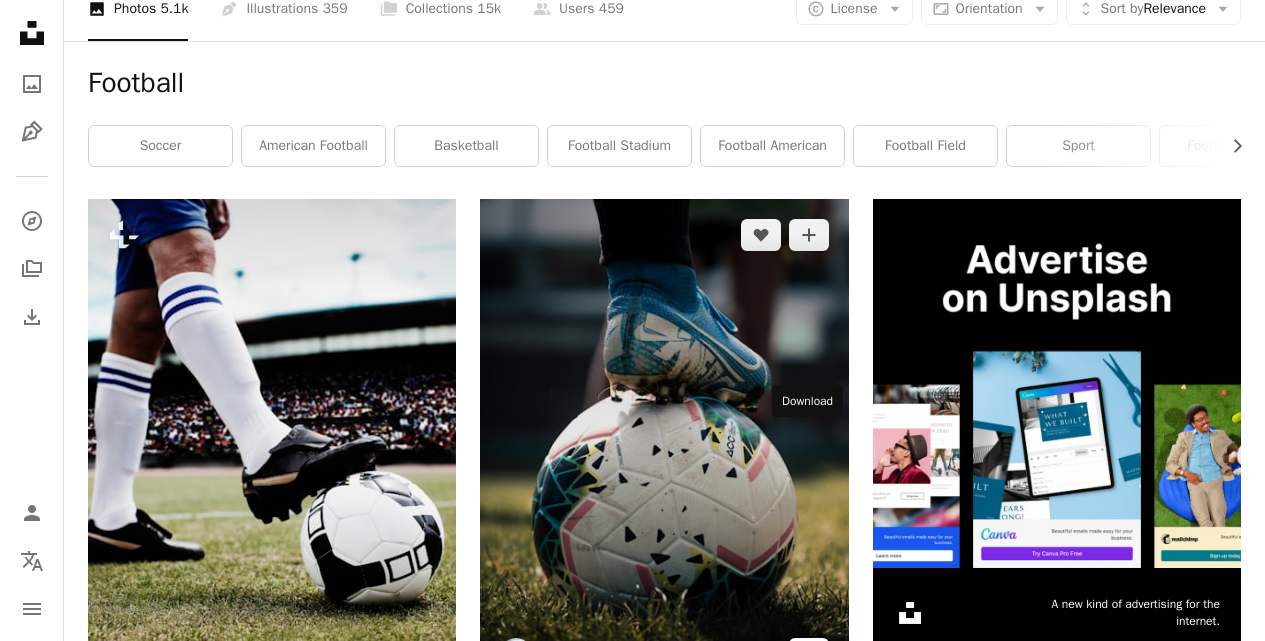 click on "Arrow pointing down" 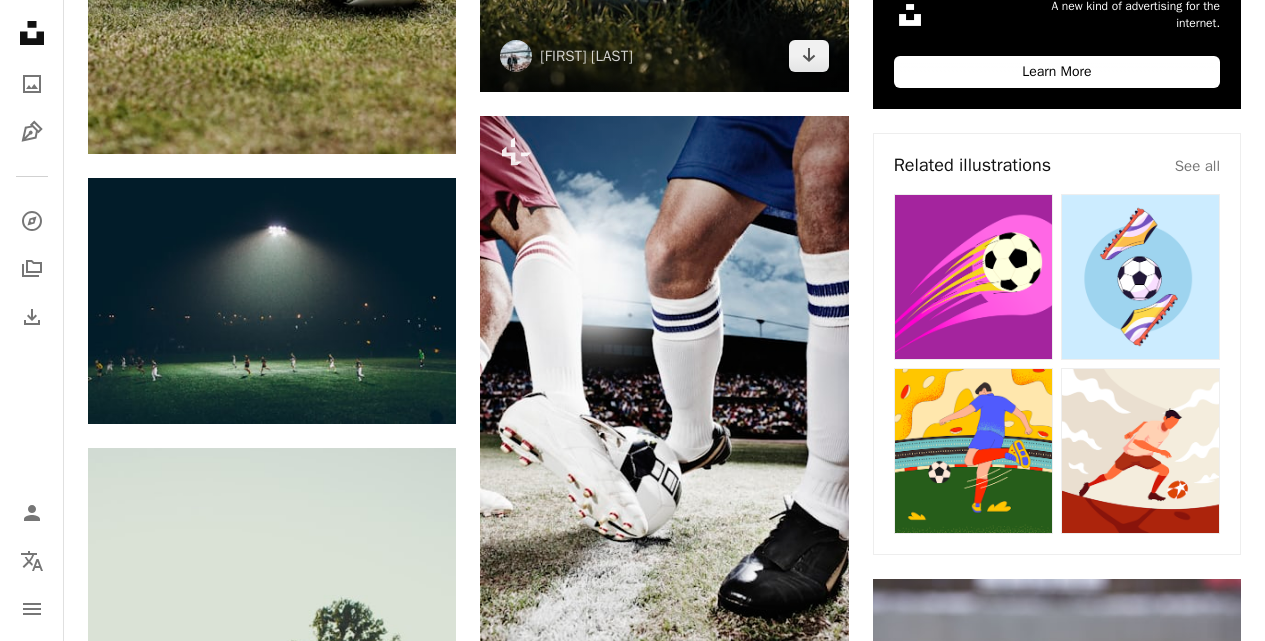 scroll, scrollTop: 900, scrollLeft: 0, axis: vertical 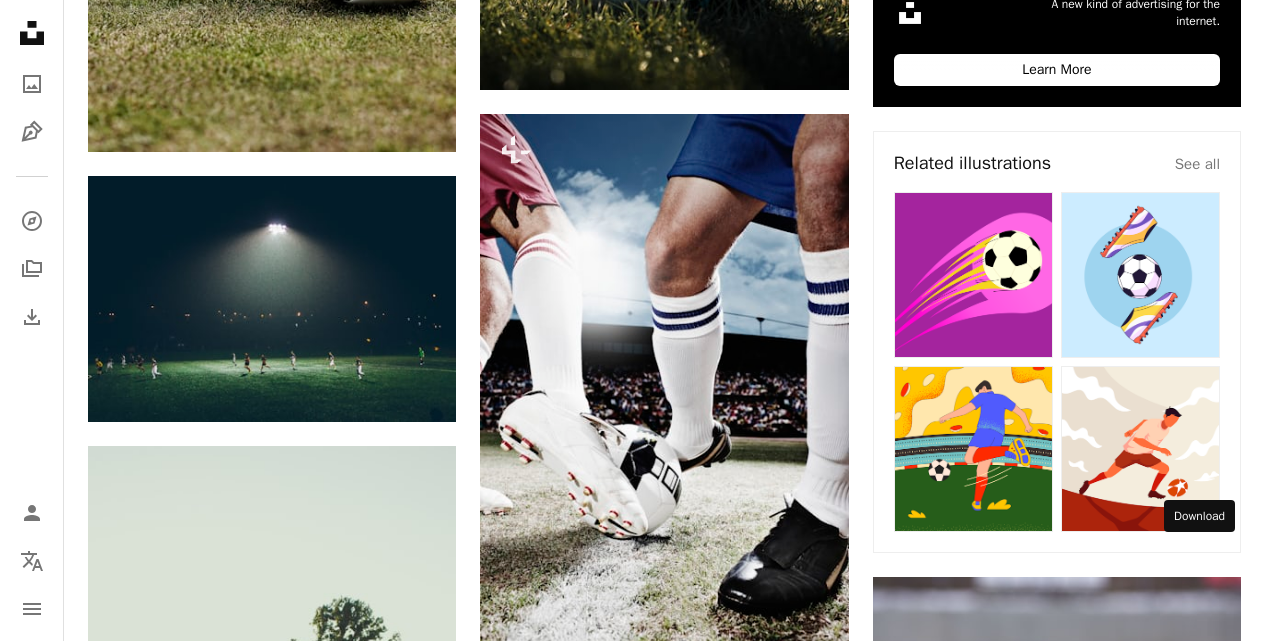 click on "Arrow pointing down" 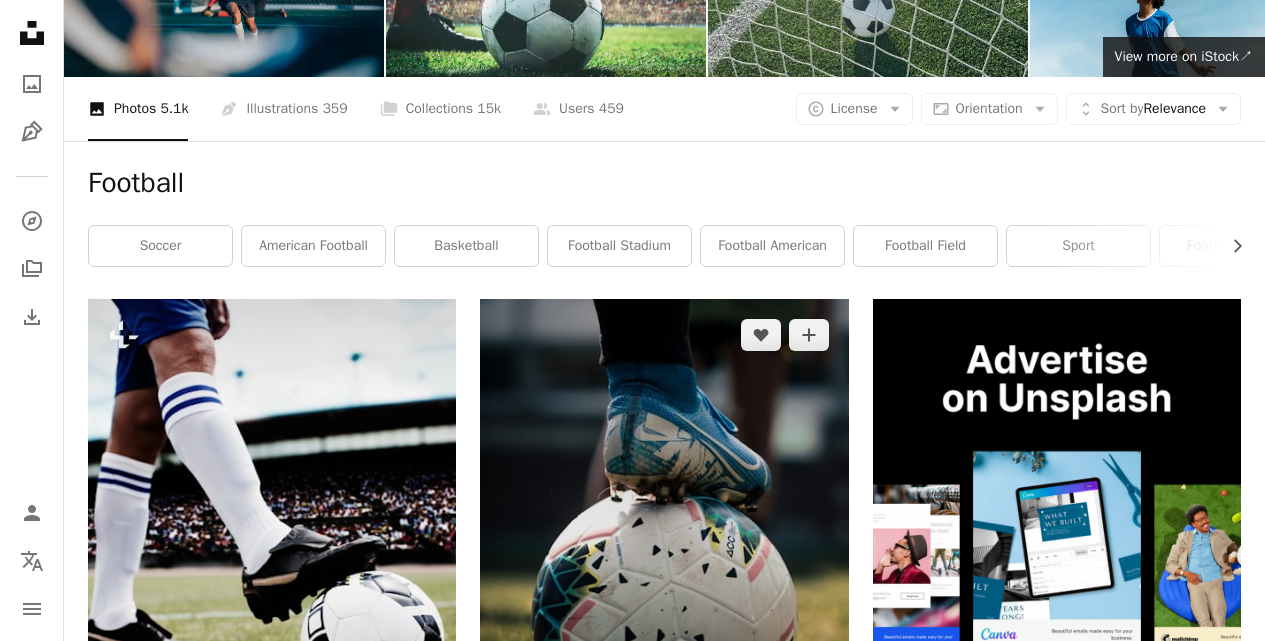 scroll, scrollTop: 0, scrollLeft: 0, axis: both 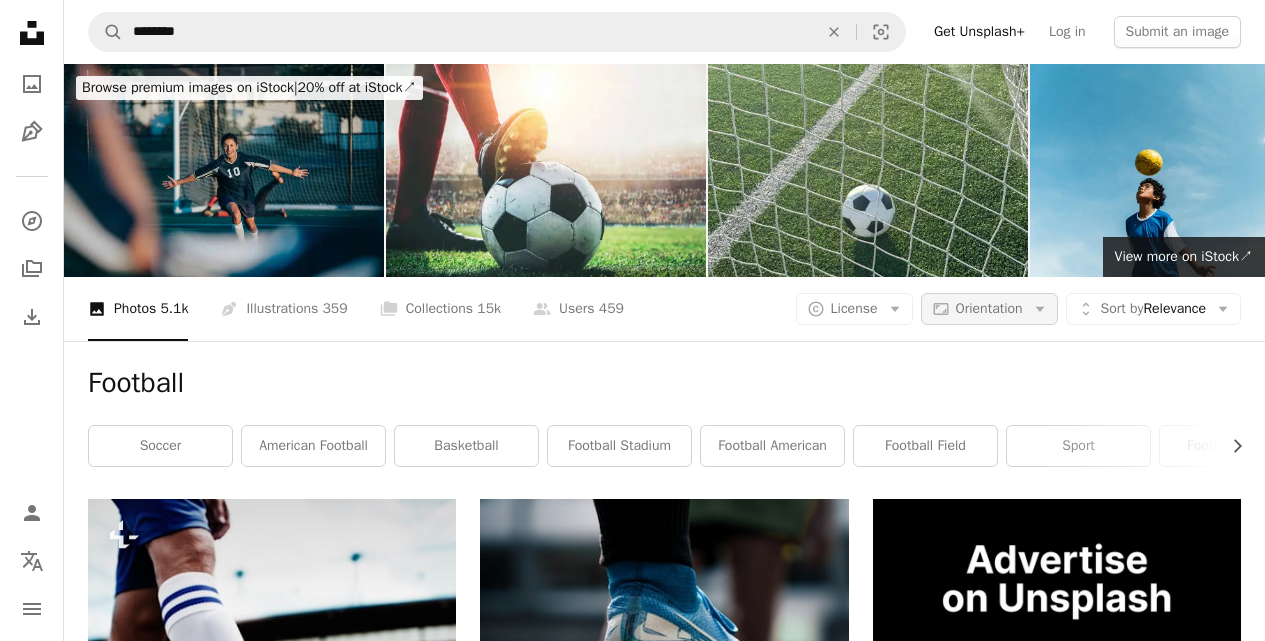 click on "Arrow down" 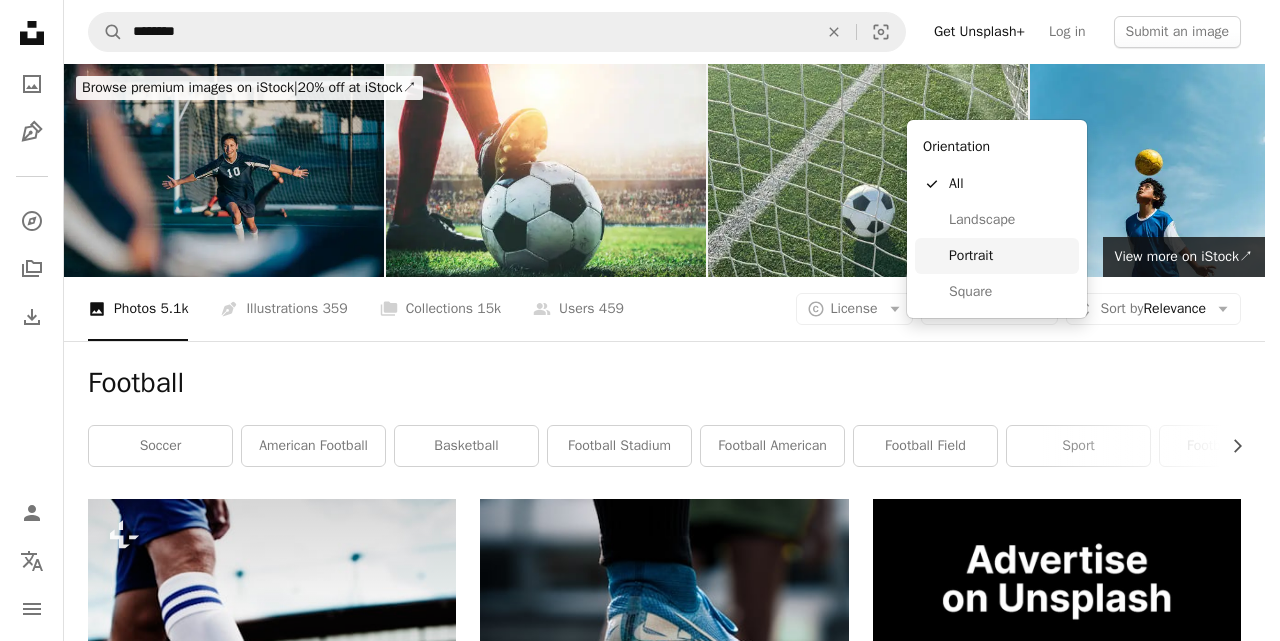 click on "Portrait" at bounding box center (1010, 256) 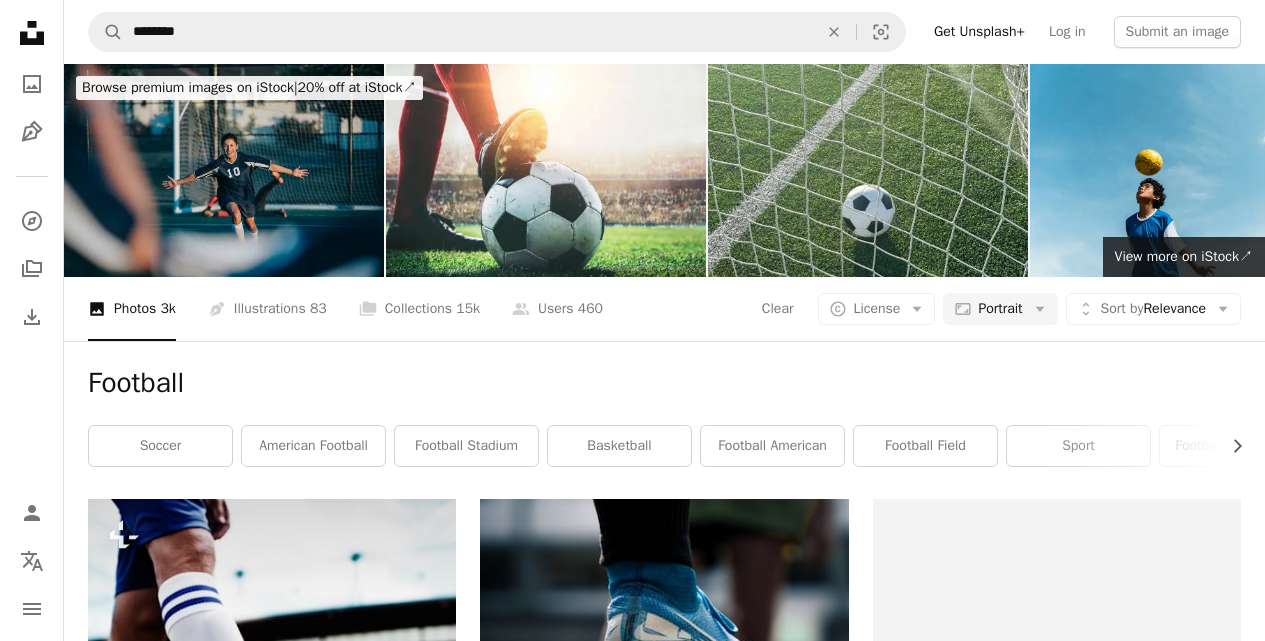 click on "Football" at bounding box center [664, 383] 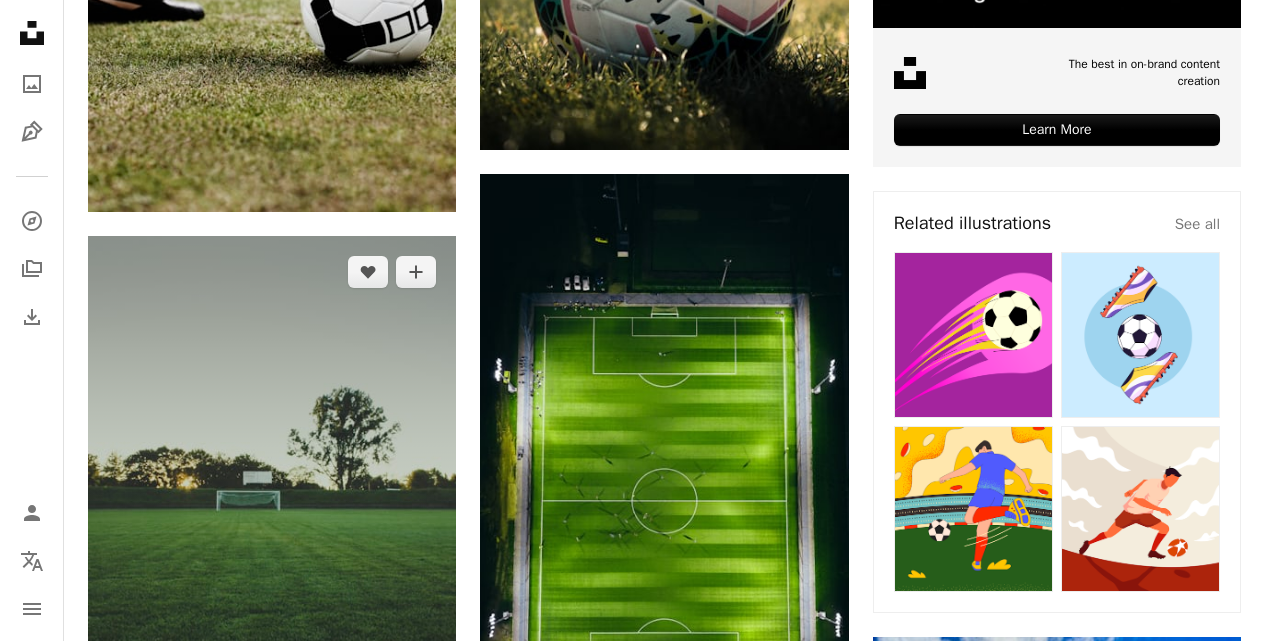 scroll, scrollTop: 900, scrollLeft: 0, axis: vertical 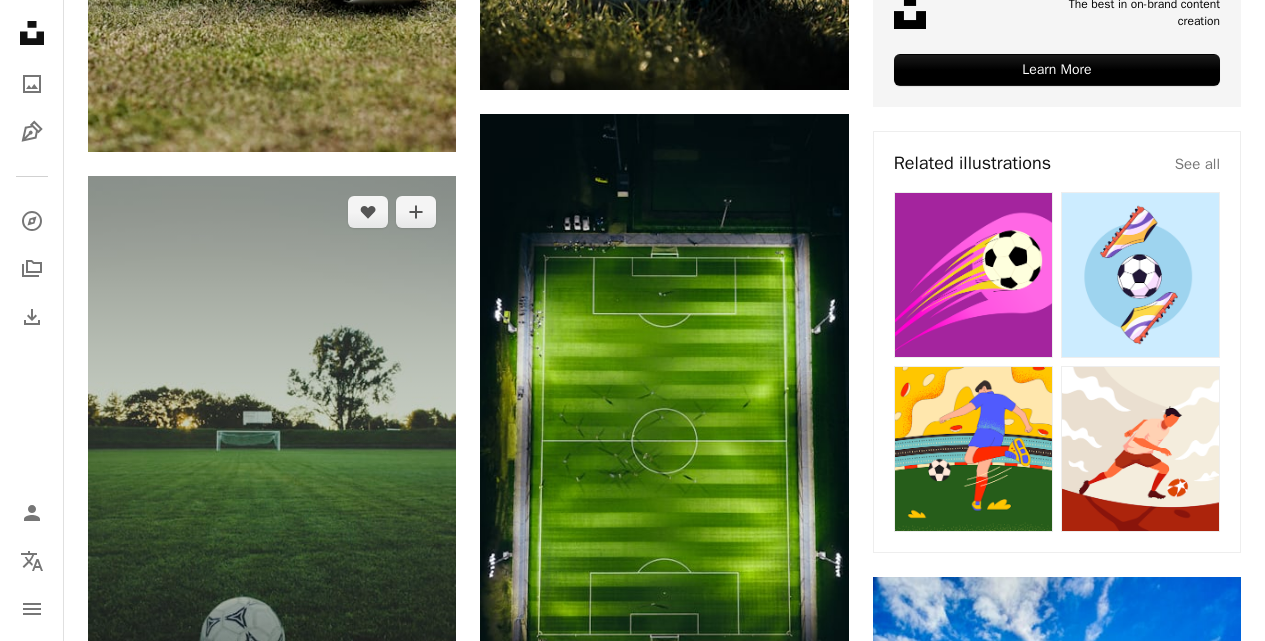 click on "Arrow pointing down" at bounding box center (416, 692) 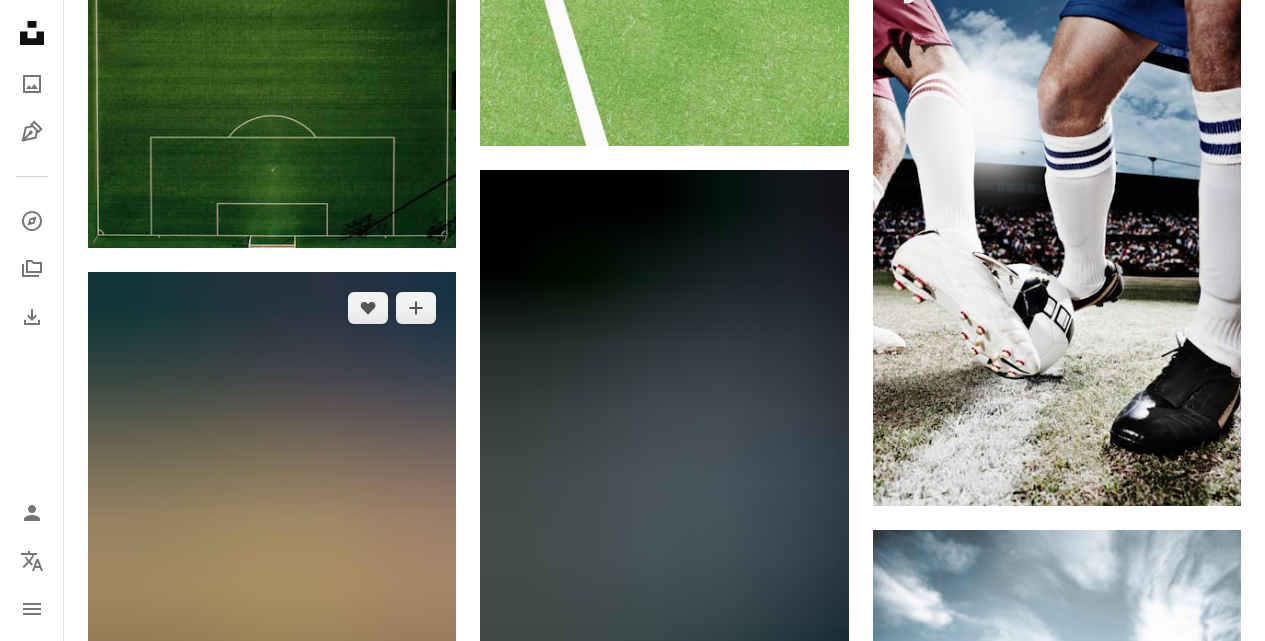 scroll, scrollTop: 2100, scrollLeft: 0, axis: vertical 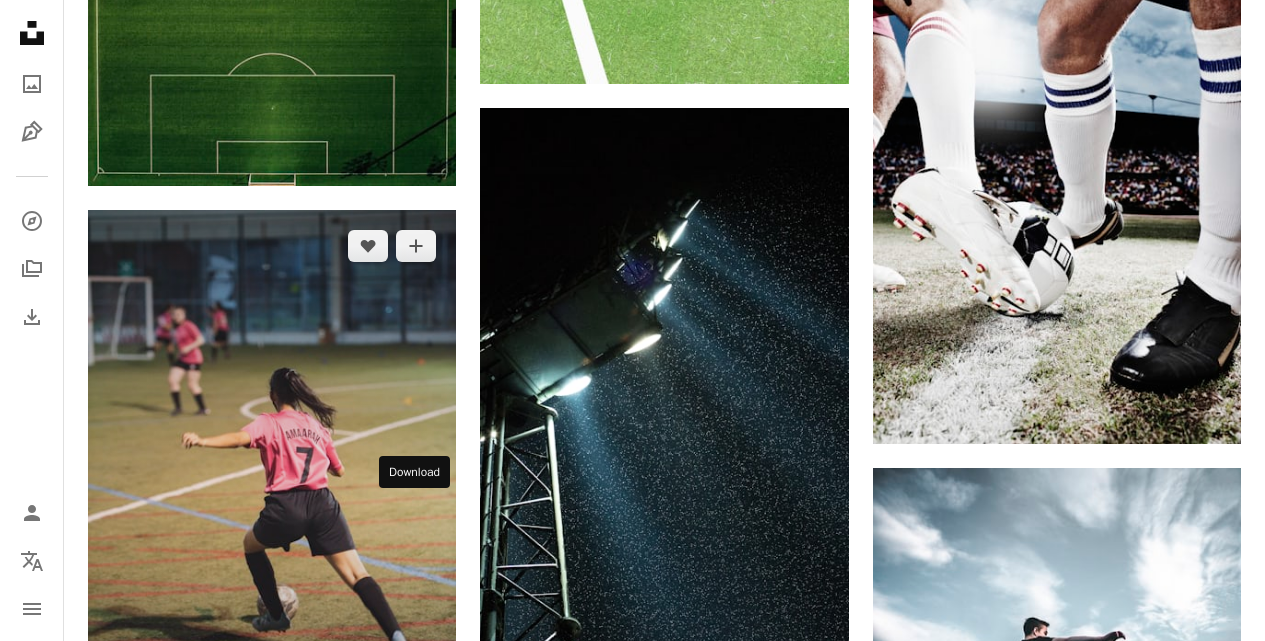click on "Arrow pointing down" at bounding box center (416, 725) 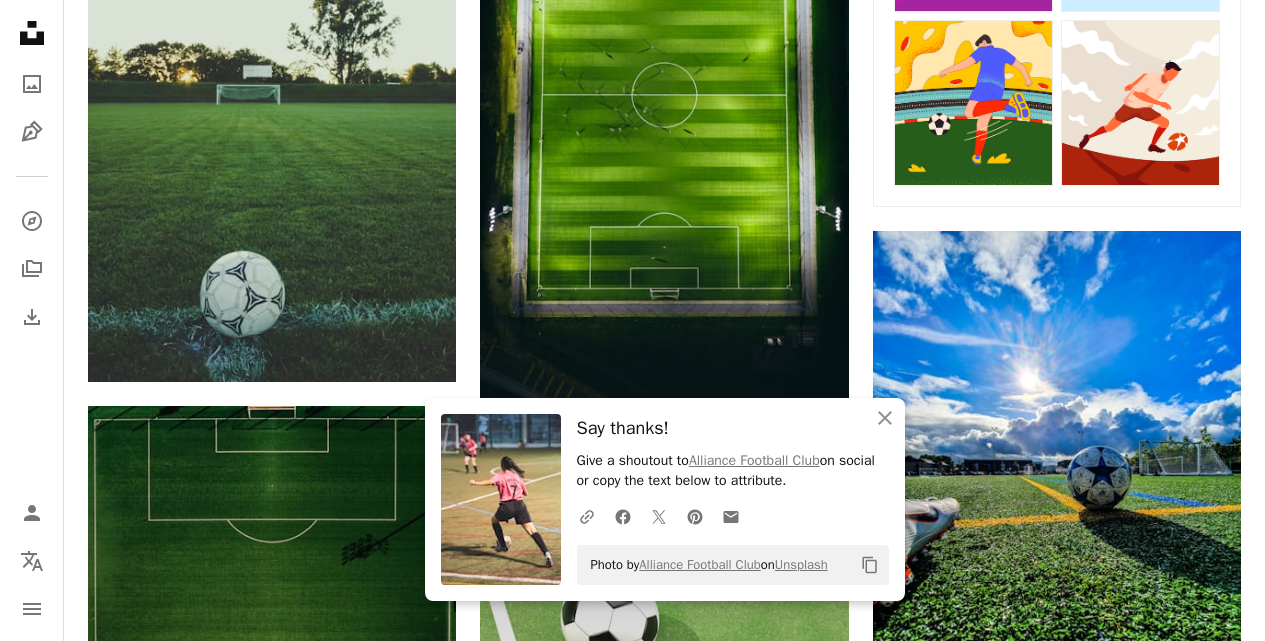 scroll, scrollTop: 1200, scrollLeft: 0, axis: vertical 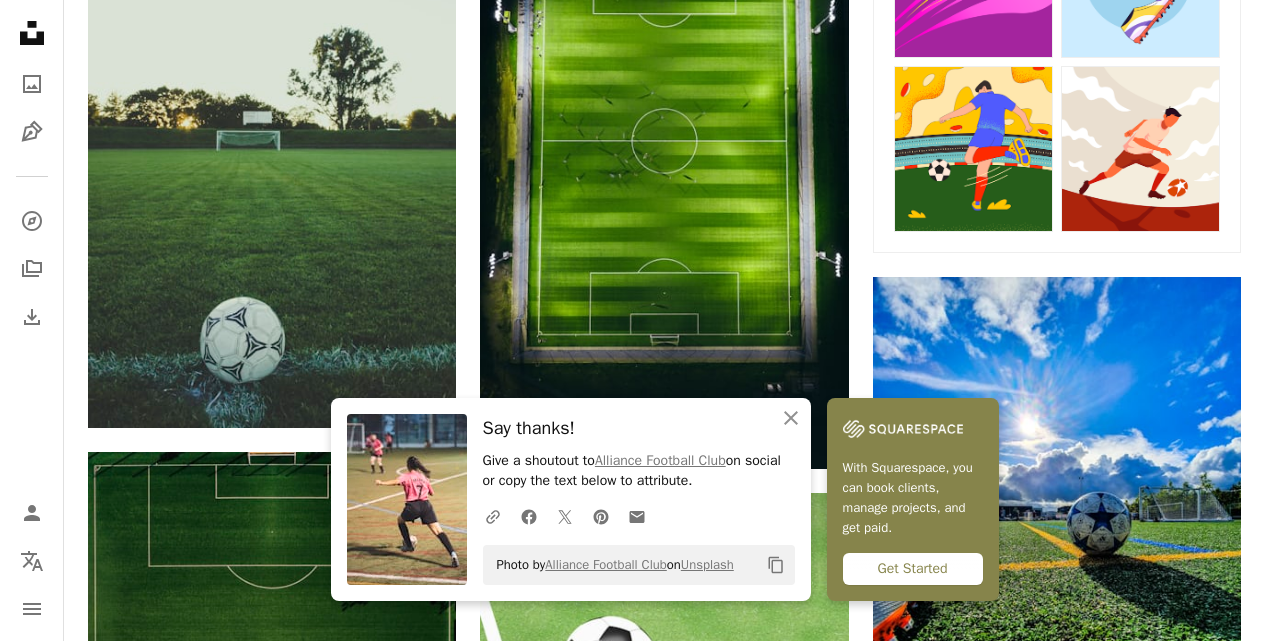 click on "Unsplash logo Unsplash Home A photo Pen Tool A compass A stack of folders Download Person Localization icon navigation menu" at bounding box center (32, 320) 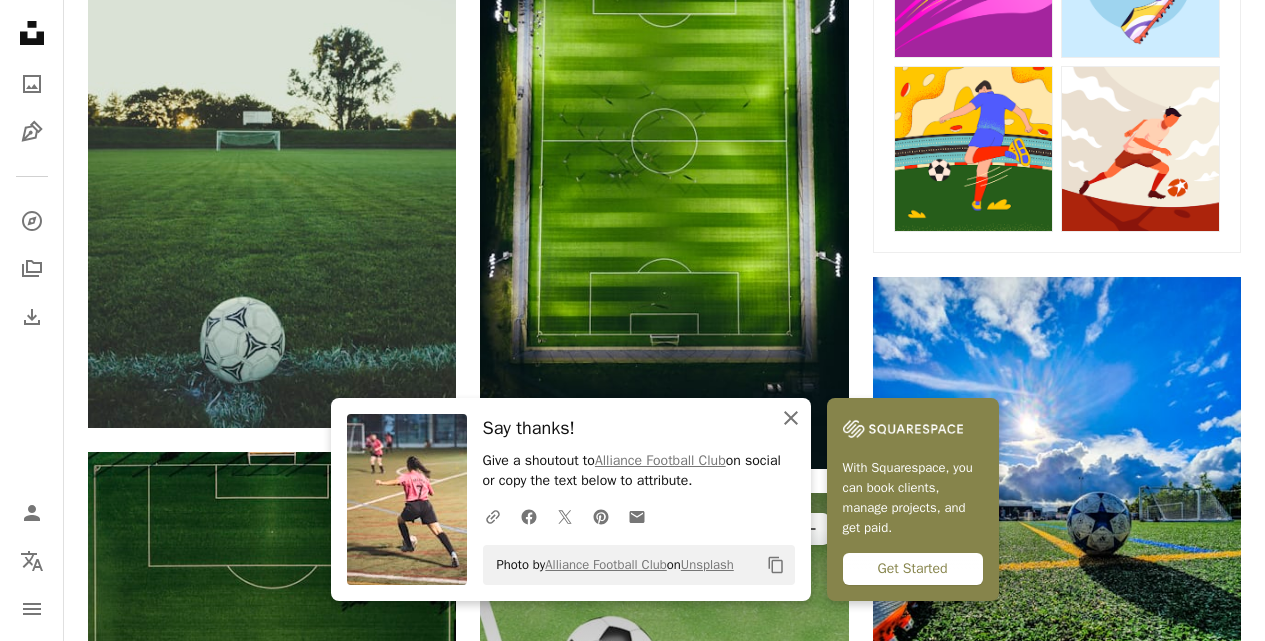 drag, startPoint x: 885, startPoint y: 417, endPoint x: 774, endPoint y: 386, distance: 115.24756 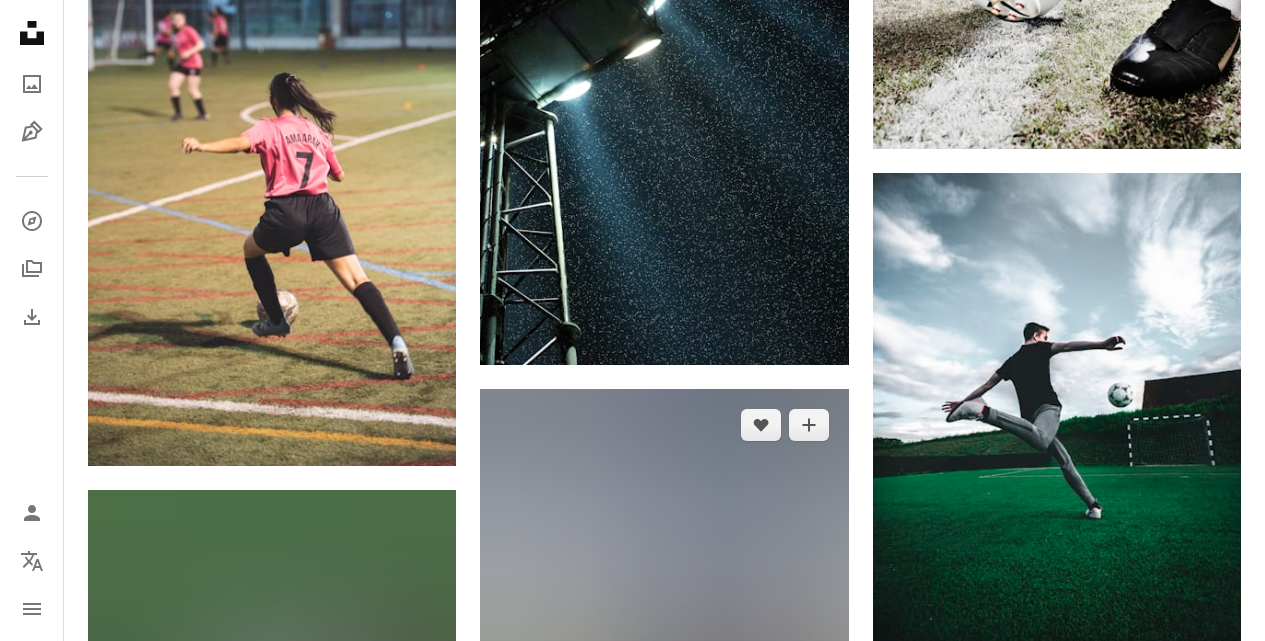 scroll, scrollTop: 2400, scrollLeft: 0, axis: vertical 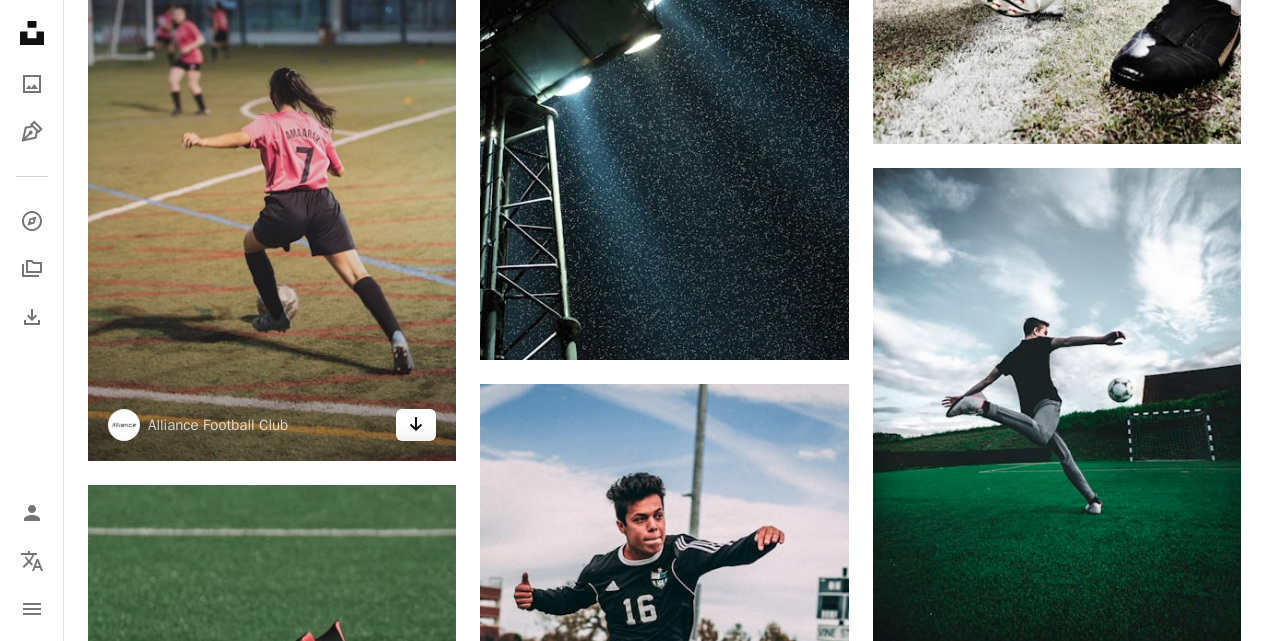 click on "Arrow pointing down" 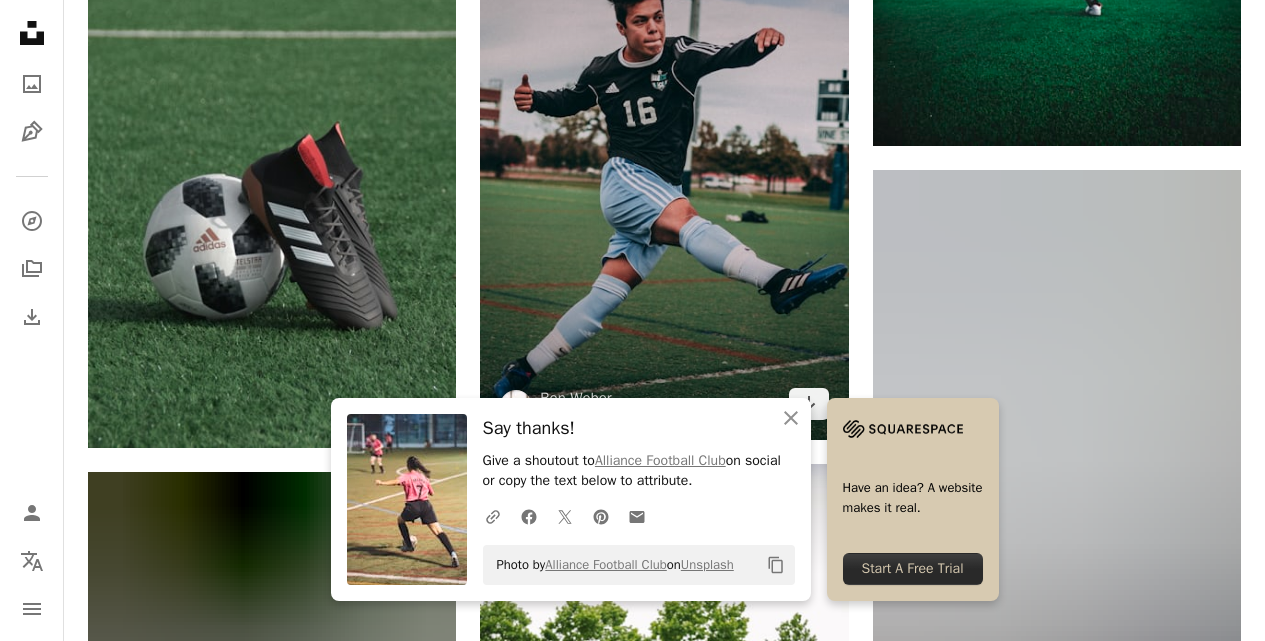 scroll, scrollTop: 2900, scrollLeft: 0, axis: vertical 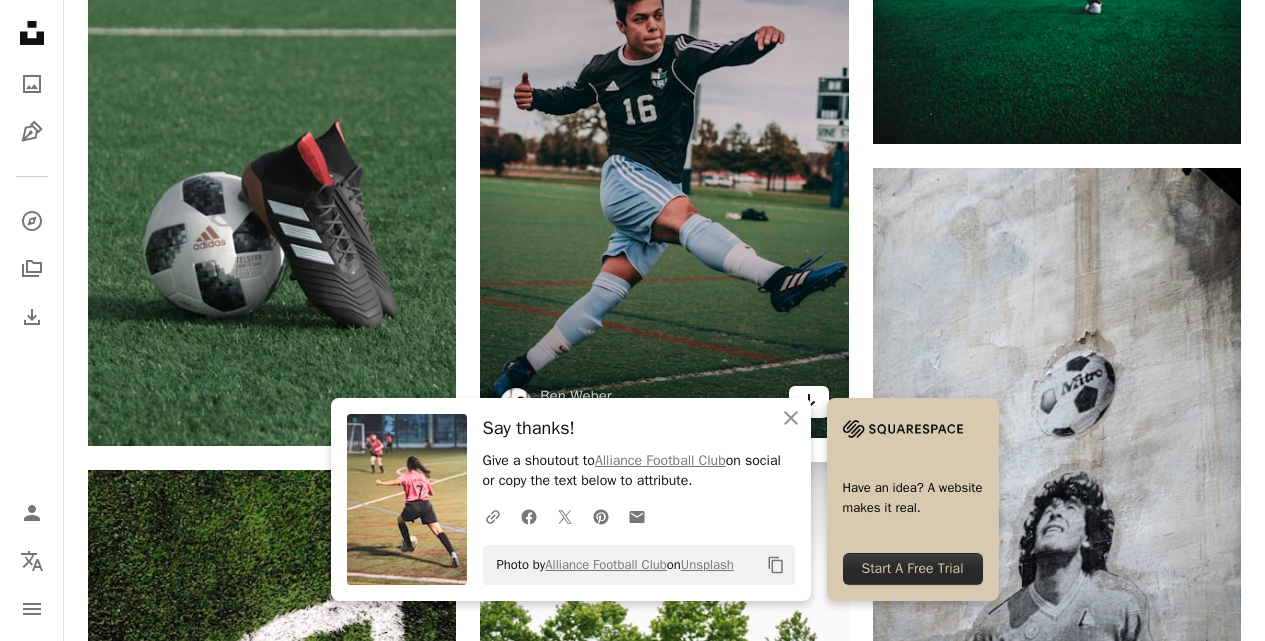 click on "Arrow pointing down" 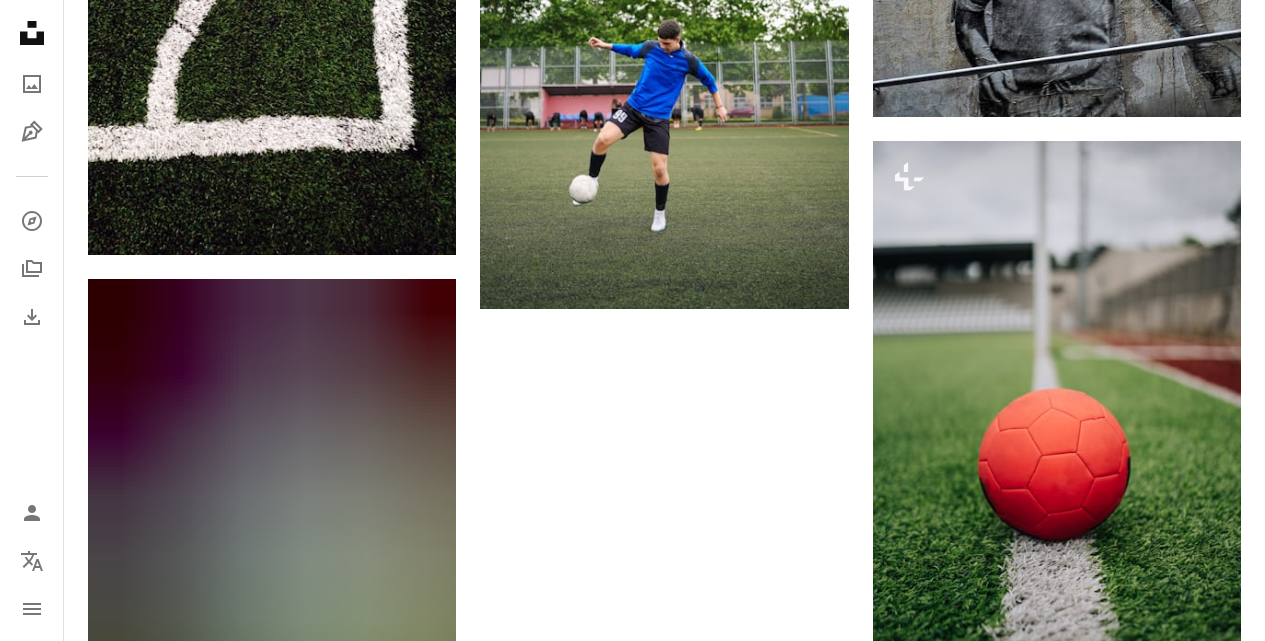 scroll, scrollTop: 3600, scrollLeft: 0, axis: vertical 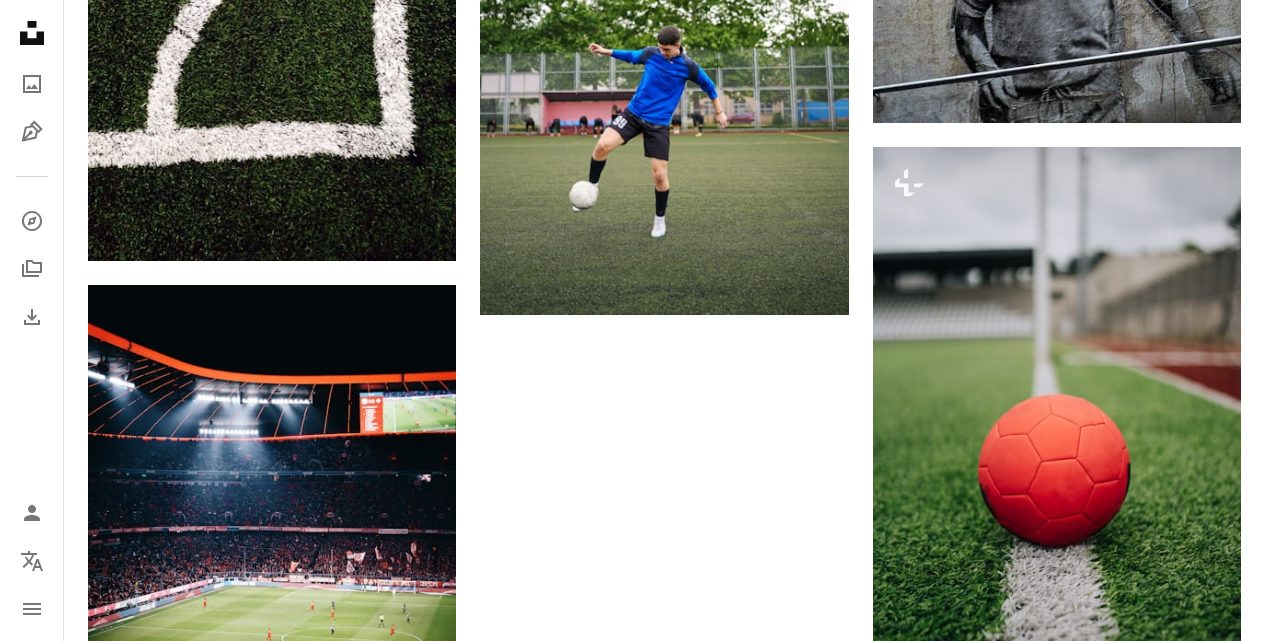 click on "Arrow pointing down" at bounding box center [1201, 1240] 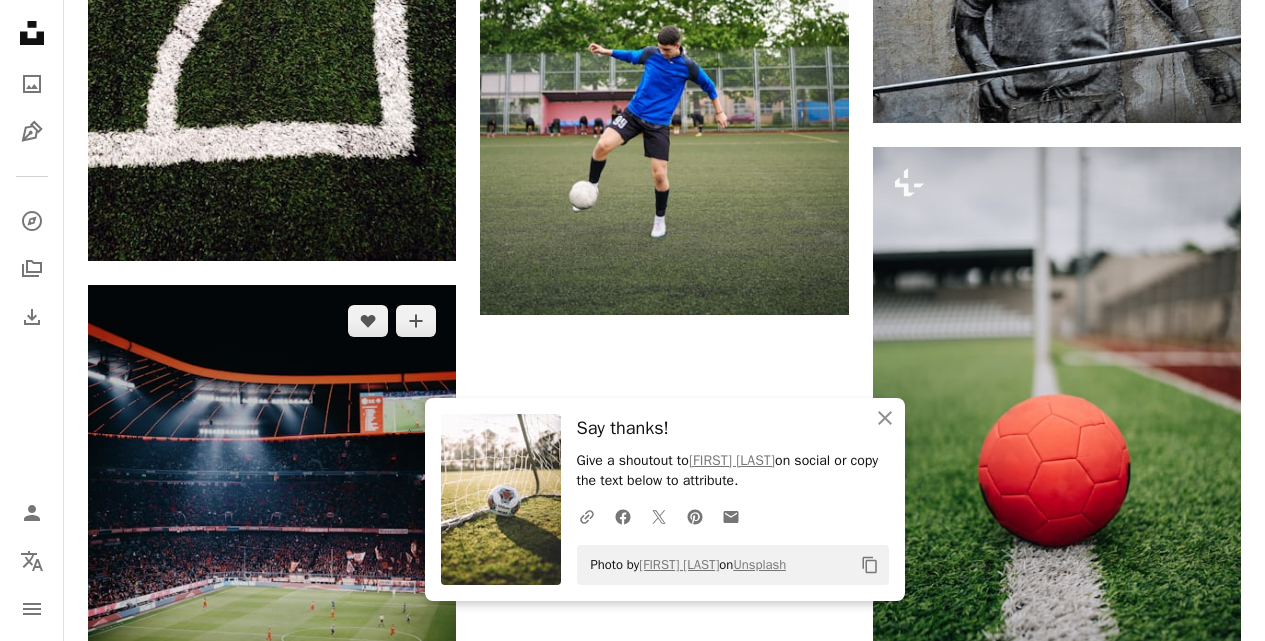 click on "Arrow pointing down" at bounding box center (416, 739) 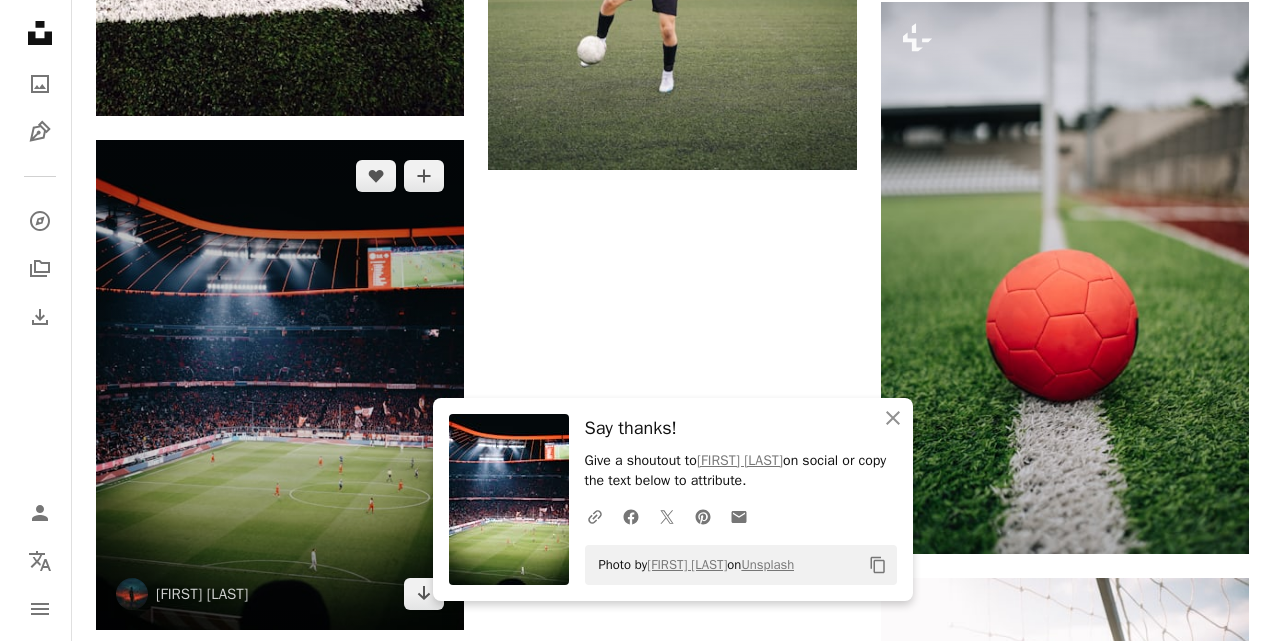 scroll, scrollTop: 3700, scrollLeft: 0, axis: vertical 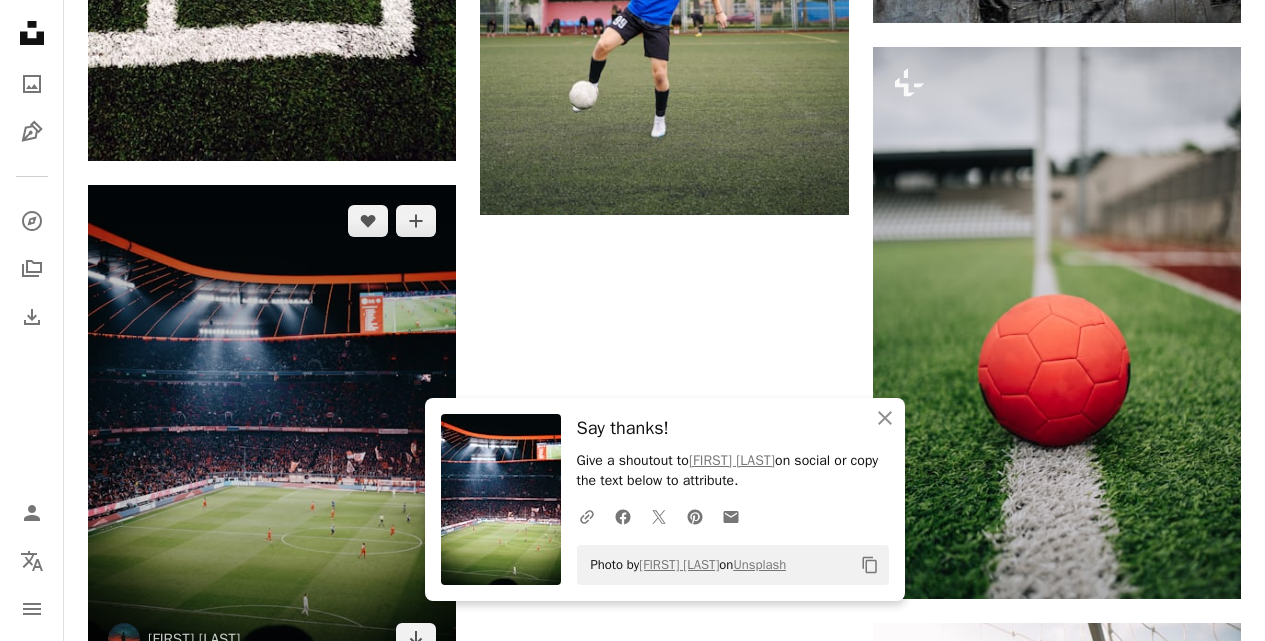 click at bounding box center (272, 430) 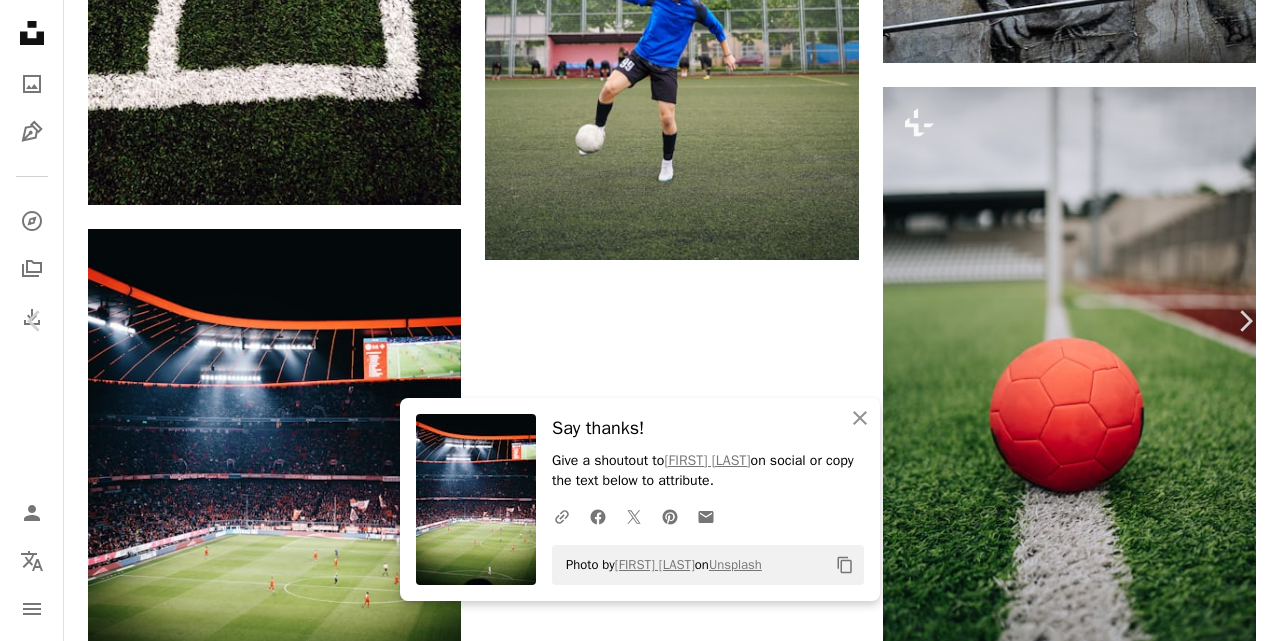 scroll, scrollTop: 500, scrollLeft: 0, axis: vertical 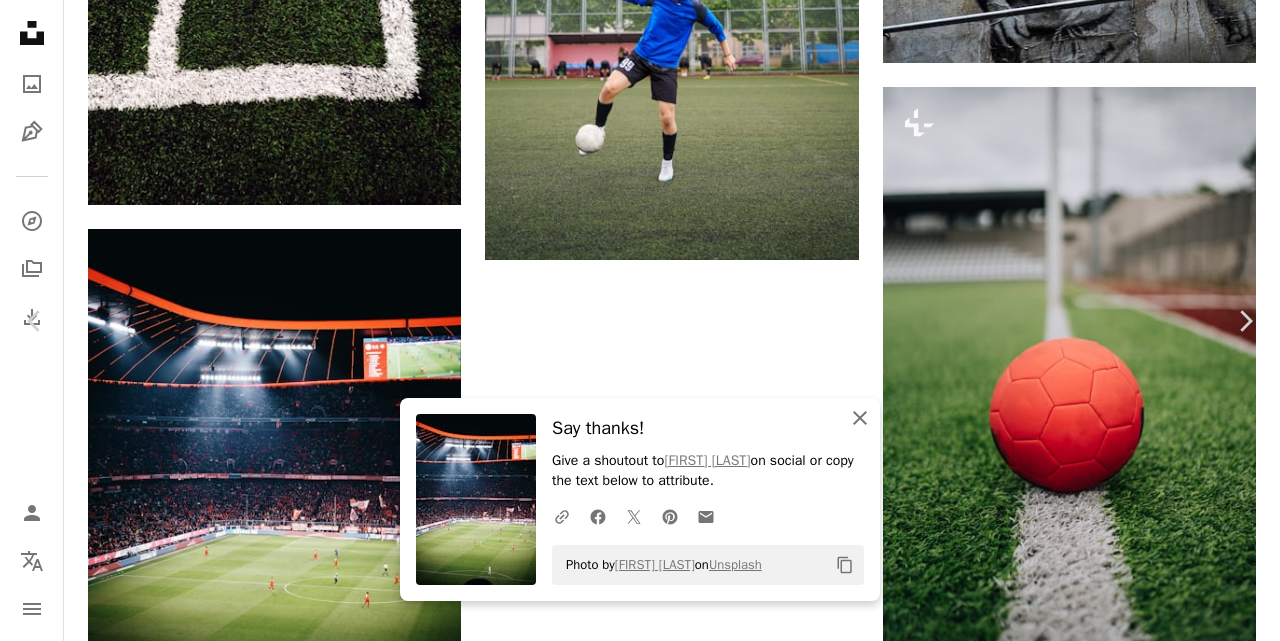 click on "An X shape" 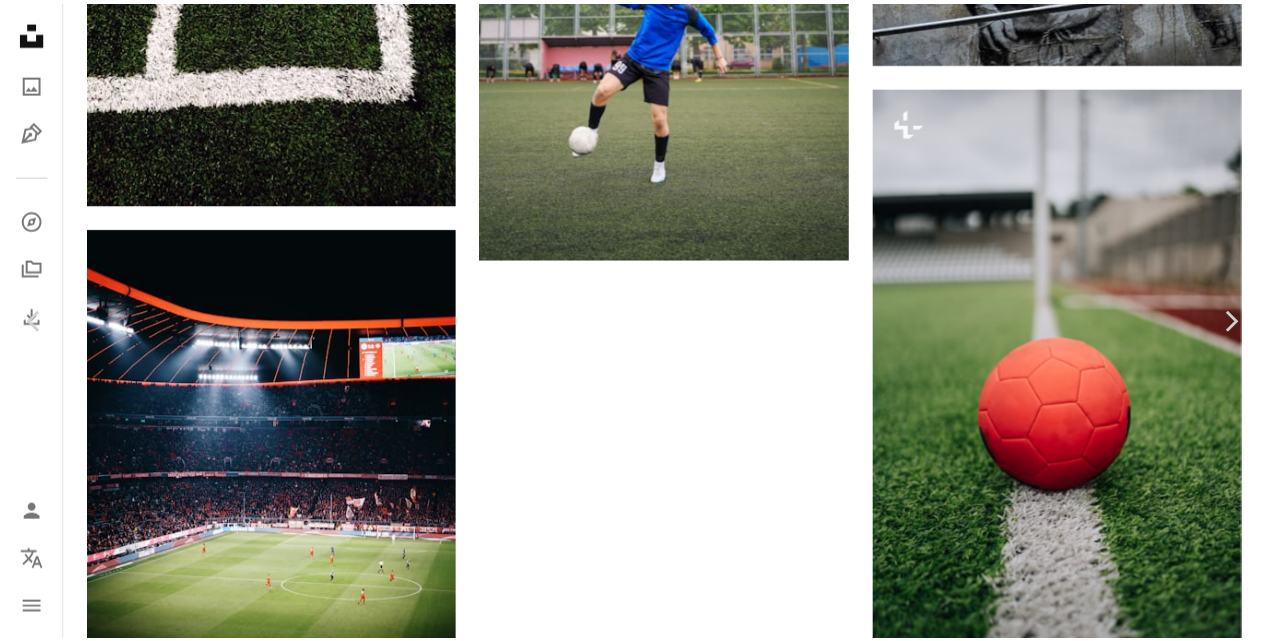 scroll, scrollTop: 0, scrollLeft: 0, axis: both 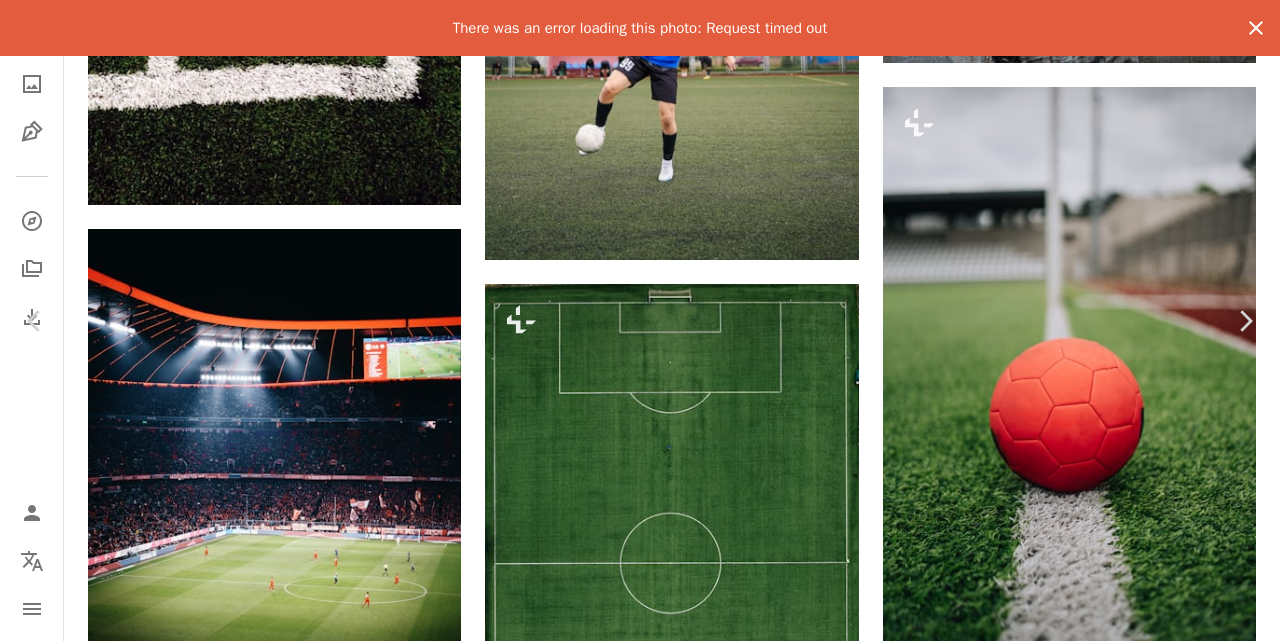 click on "An X shape" 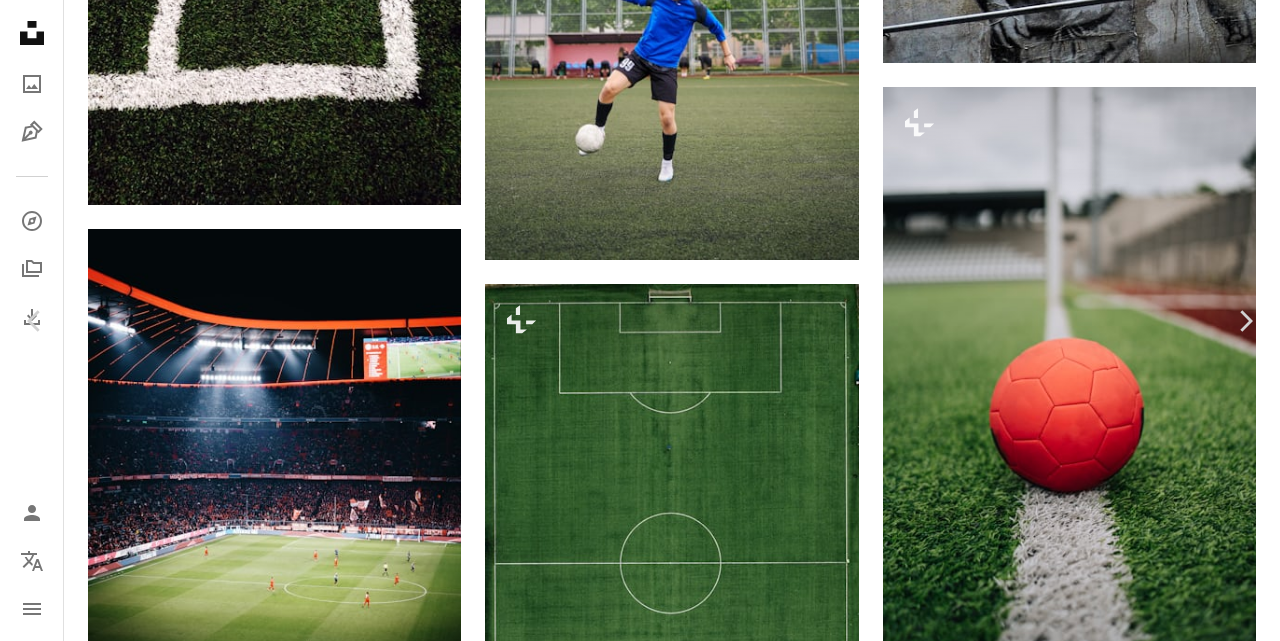 click on "An X shape Chevron left Chevron right [USERNAME] [USERNAME] A heart A plus sign Download free Chevron down Zoom in A forward-right arrow Share Info icon Info More Actions fc bayern munich in action Browse premium related images on iStock  |  Save 20% with code UNSPLASH20 View more on iStock  ↗ Related images A heart A plus sign [FIRST] Arrow pointing down Plus sign for Unsplash+ A heart A plus sign [FIRST] For  Unsplash+ A lock Download A heart A plus sign [FIRST] Available for hire A checkmark inside of a circle Arrow pointing down A heart A plus sign [FIRST] Arrow pointing down Plus sign for Unsplash+ A heart A plus sign Getty Images For  Unsplash+ A lock Download A heart A plus sign [FIRST] Available for hire A checkmark inside of a circle Arrow pointing down A heart A plus sign [FIRST] Arrow pointing down A heart A plus sign [FIRST] Arrow pointing down A heart A plus sign [FIRST] Arrow pointing down A heart A plus sign [FIRST] Arrow pointing down A heart A plus sign [FIRST] Arrow pointing down A heart A plus sign [FIRST] Arrow pointing down A heart A plus sign [FIRST] Arrow pointing down A heart A plus sign [FIRST] Arrow pointing down A heart A plus sign [FIRST] Arrow pointing down" at bounding box center (640, 6911) 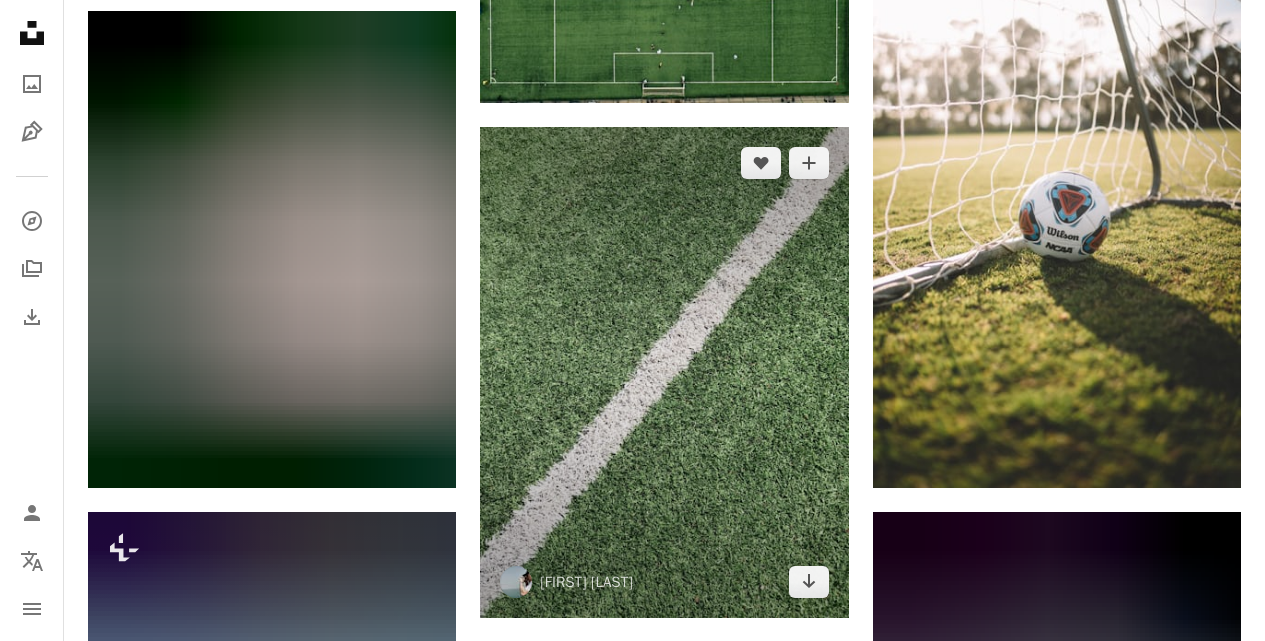 scroll, scrollTop: 4400, scrollLeft: 0, axis: vertical 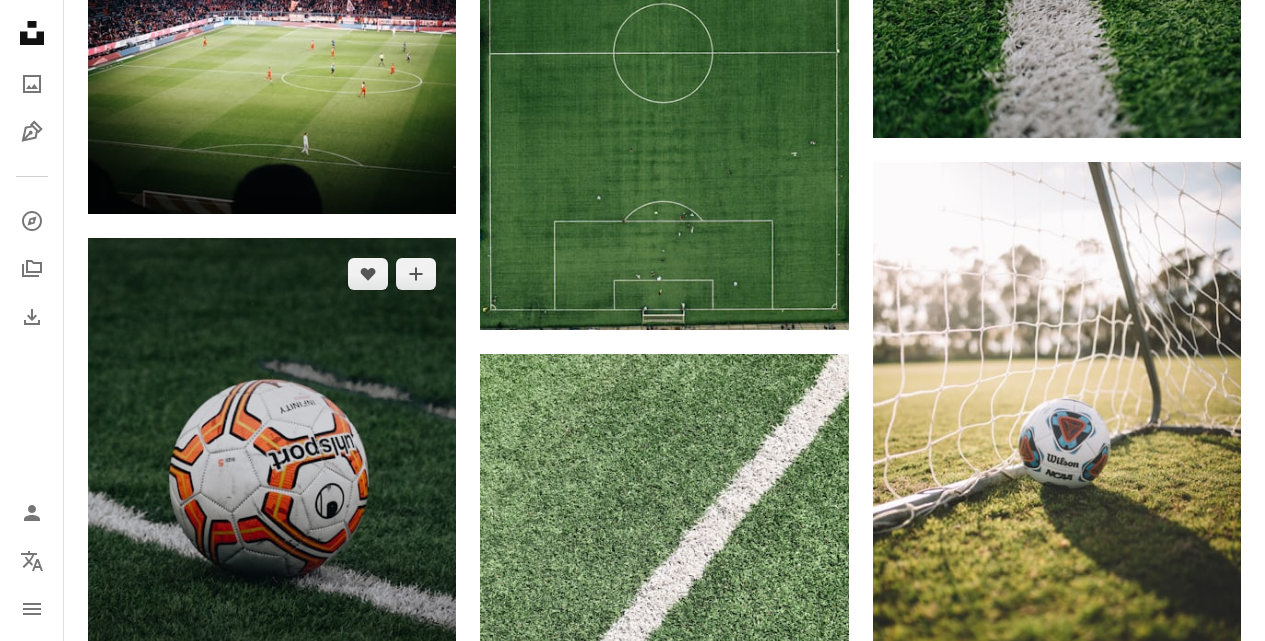 click on "A heart A plus sign [FIRST] [LAST] Arrow pointing down" at bounding box center (272, 476) 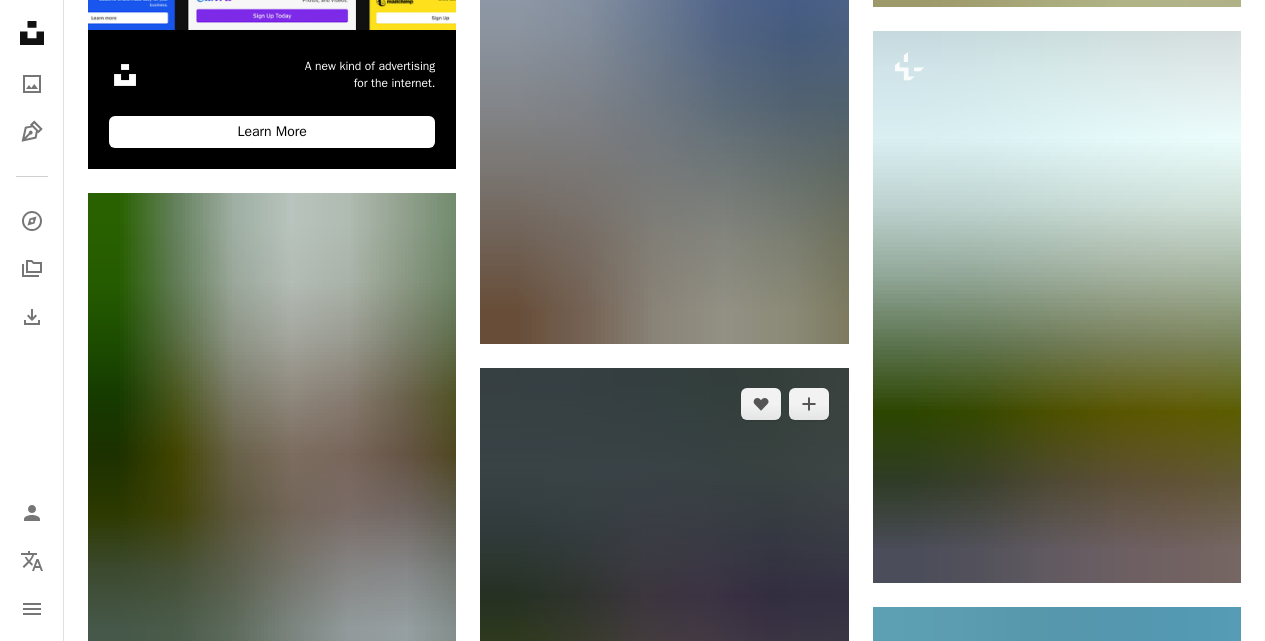 scroll, scrollTop: 6700, scrollLeft: 0, axis: vertical 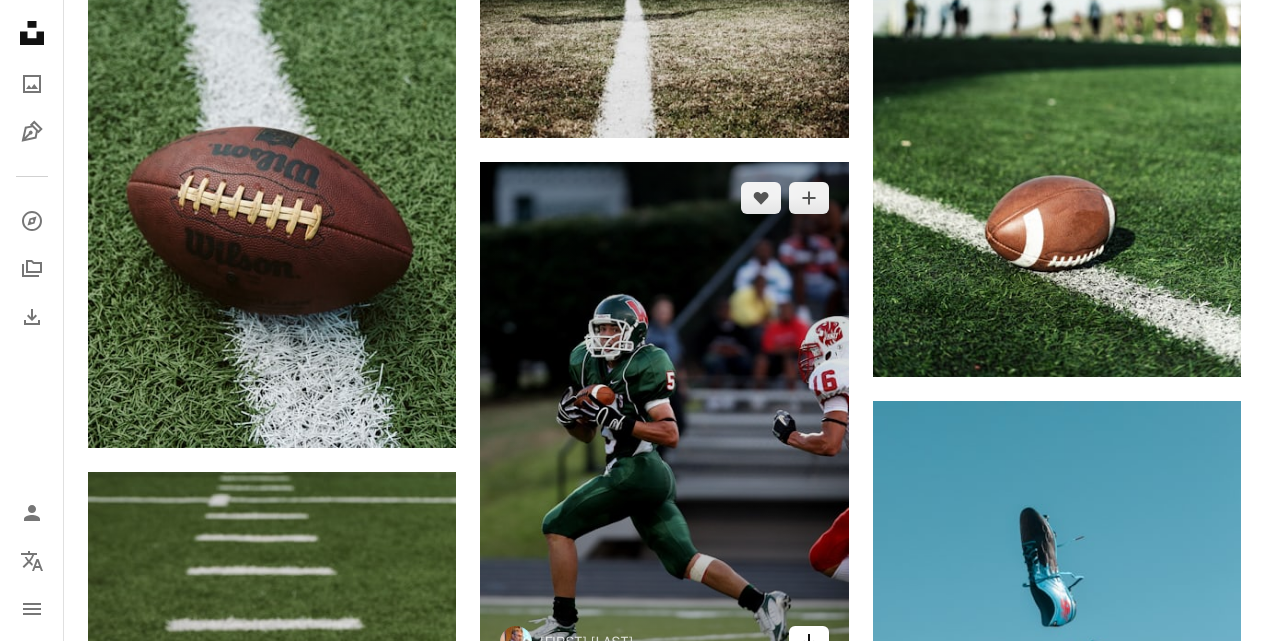 click on "Arrow pointing down" 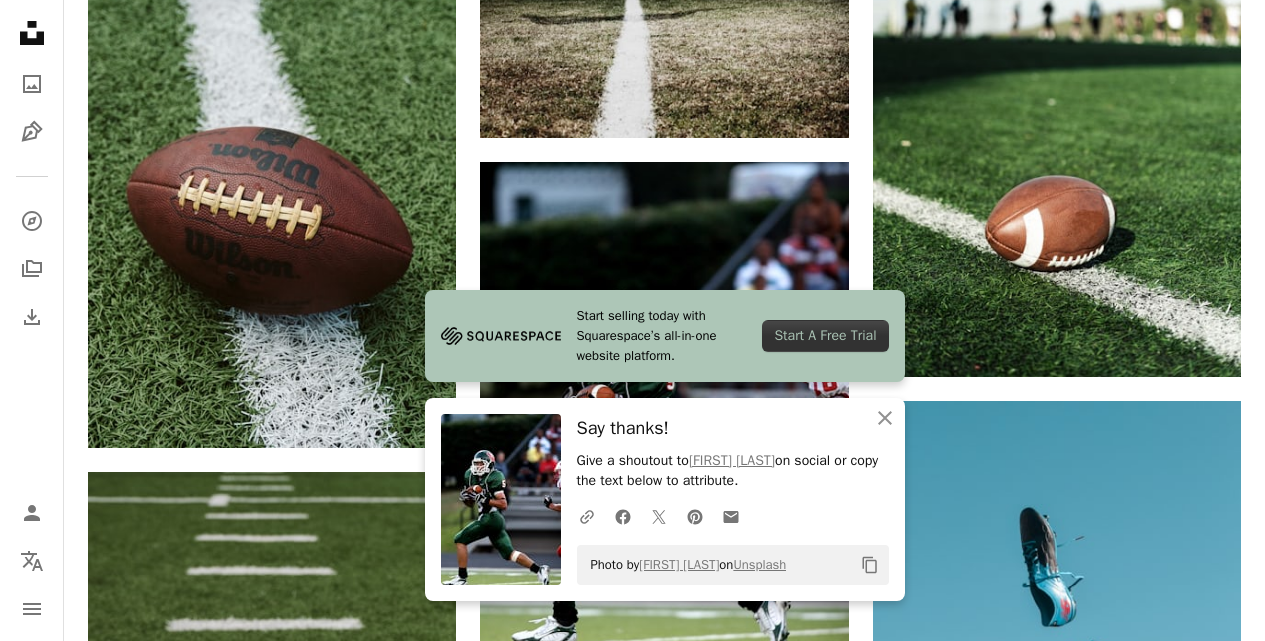 click on "Unsplash logo Unsplash Home A photo Pen Tool A compass A stack of folders Download Person Localization icon navigation menu" at bounding box center (32, 320) 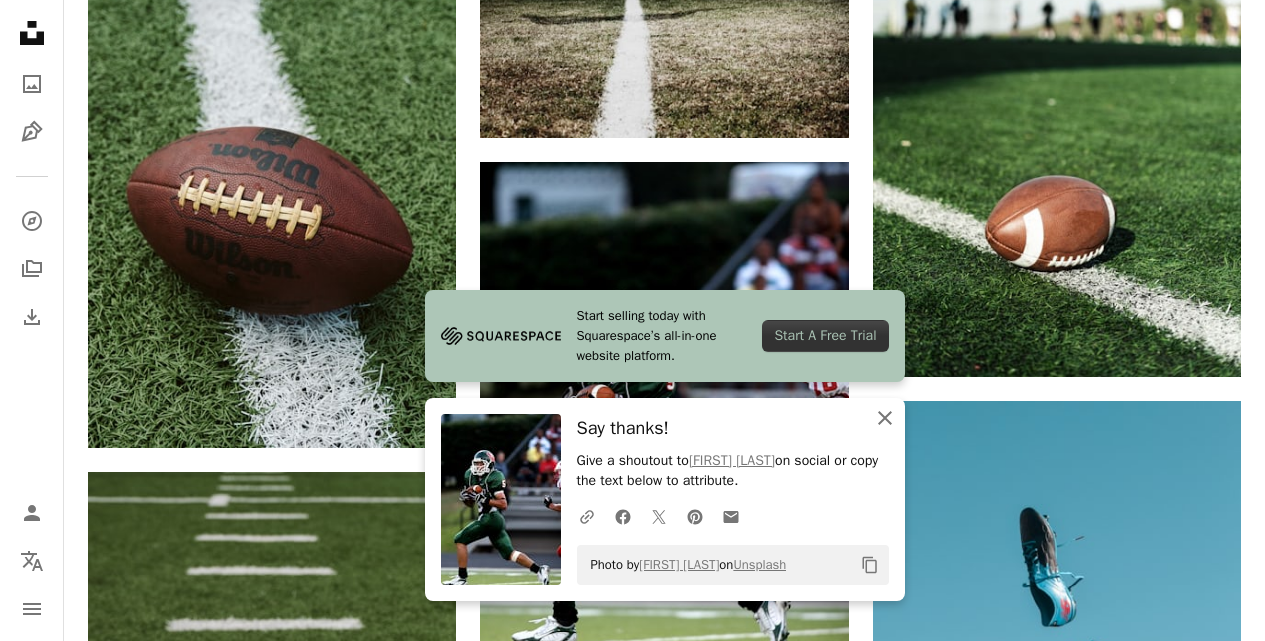 click on "An X shape" 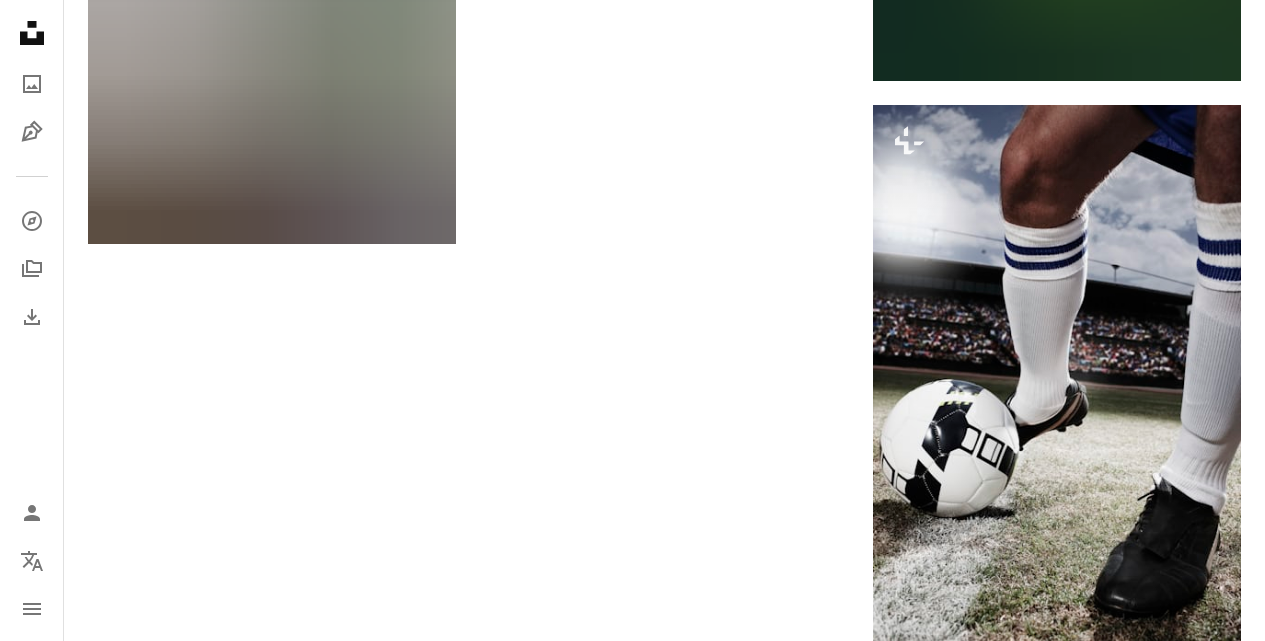 scroll, scrollTop: 8000, scrollLeft: 0, axis: vertical 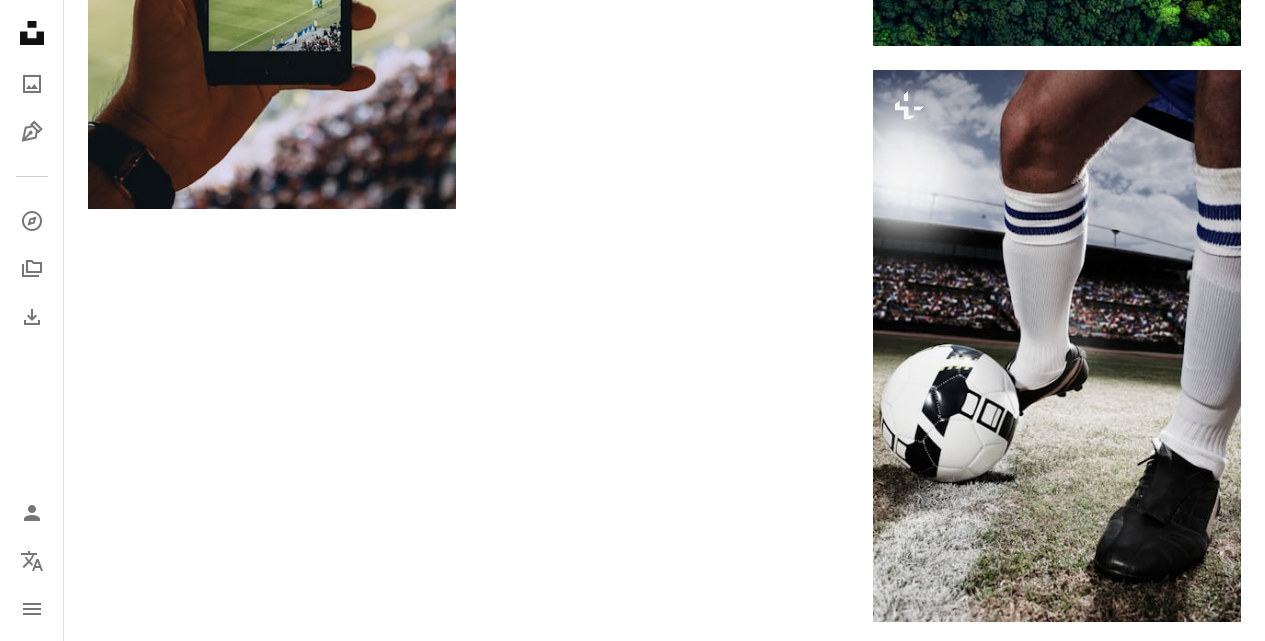 click on "Arrow pointing down" at bounding box center [1201, 1265] 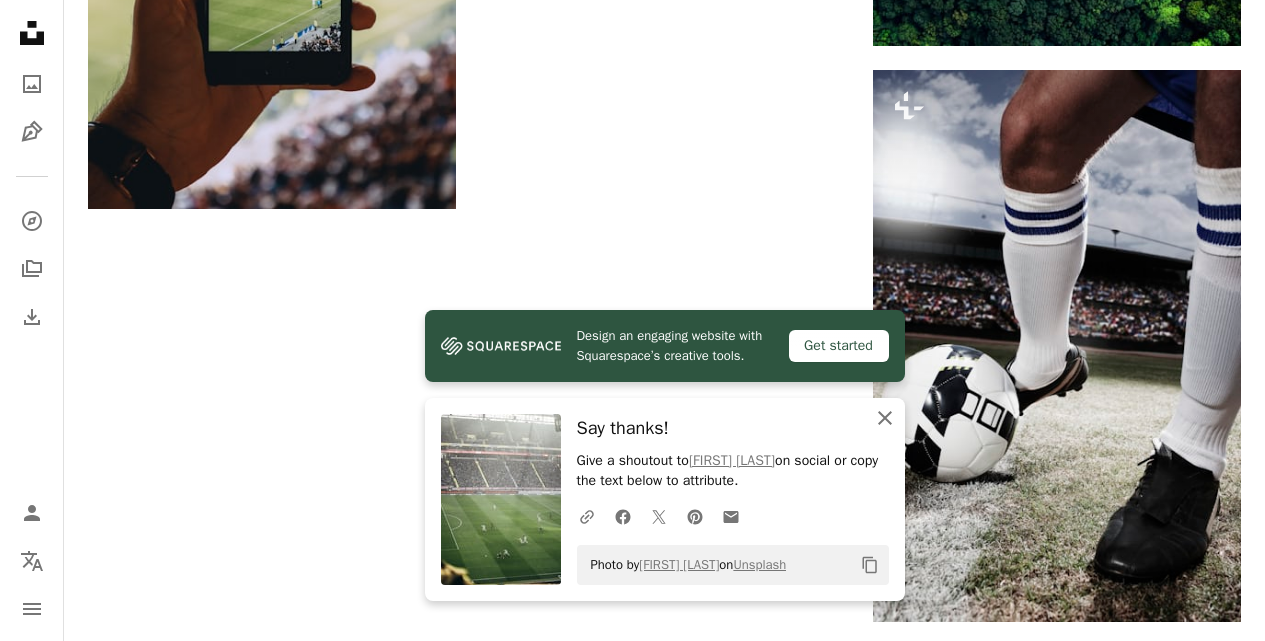 click on "An X shape" 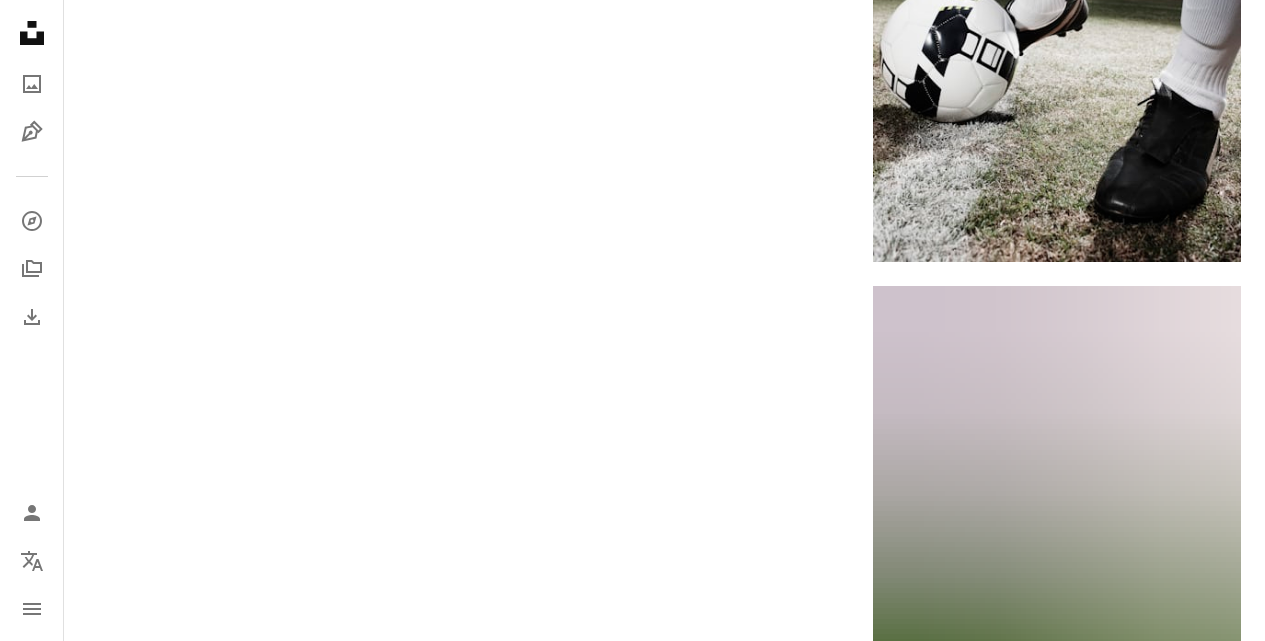 scroll, scrollTop: 8362, scrollLeft: 0, axis: vertical 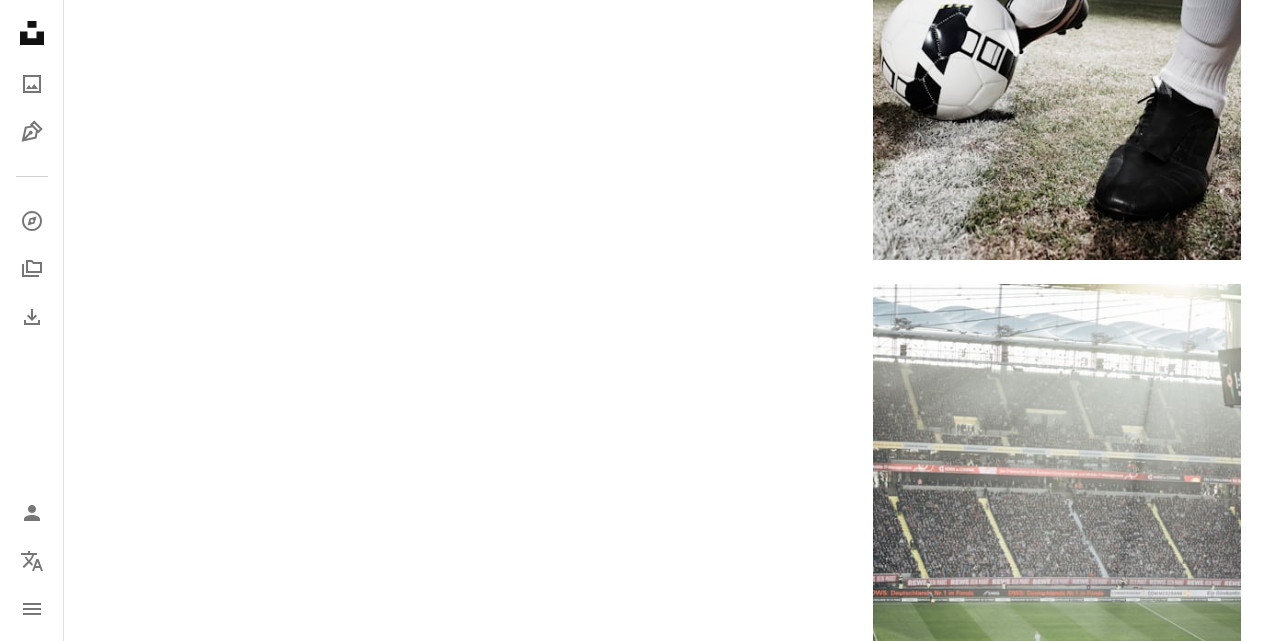 click on "Load more" at bounding box center (664, 1019) 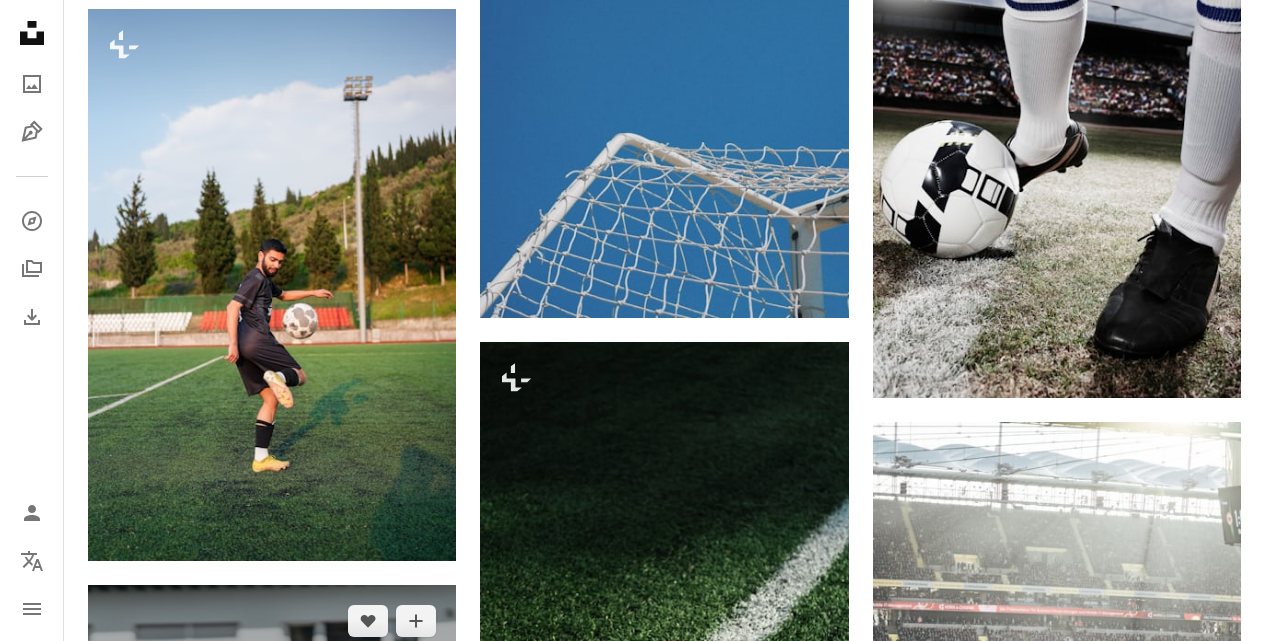 scroll, scrollTop: 8262, scrollLeft: 0, axis: vertical 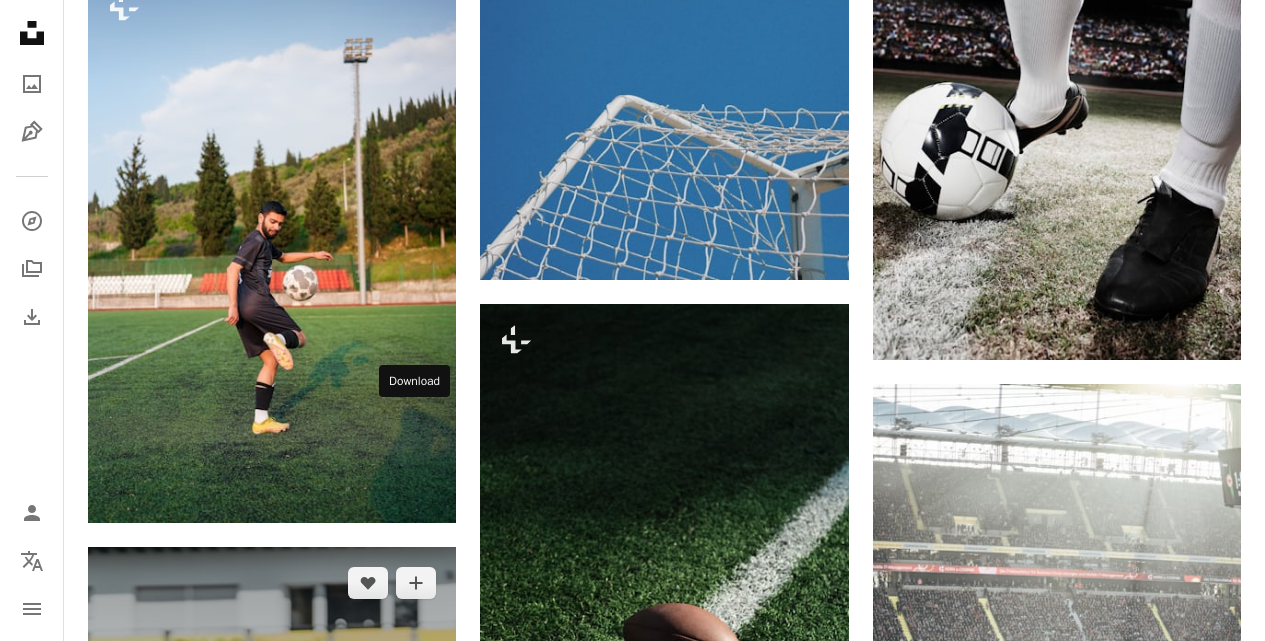 click 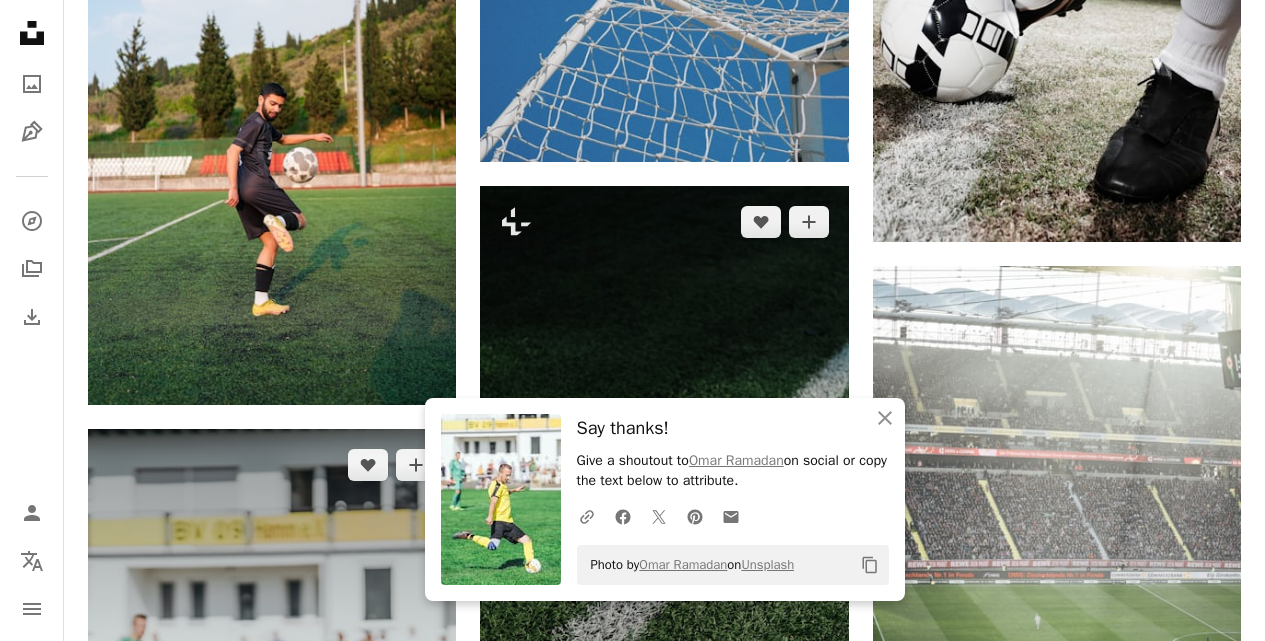 scroll, scrollTop: 8562, scrollLeft: 0, axis: vertical 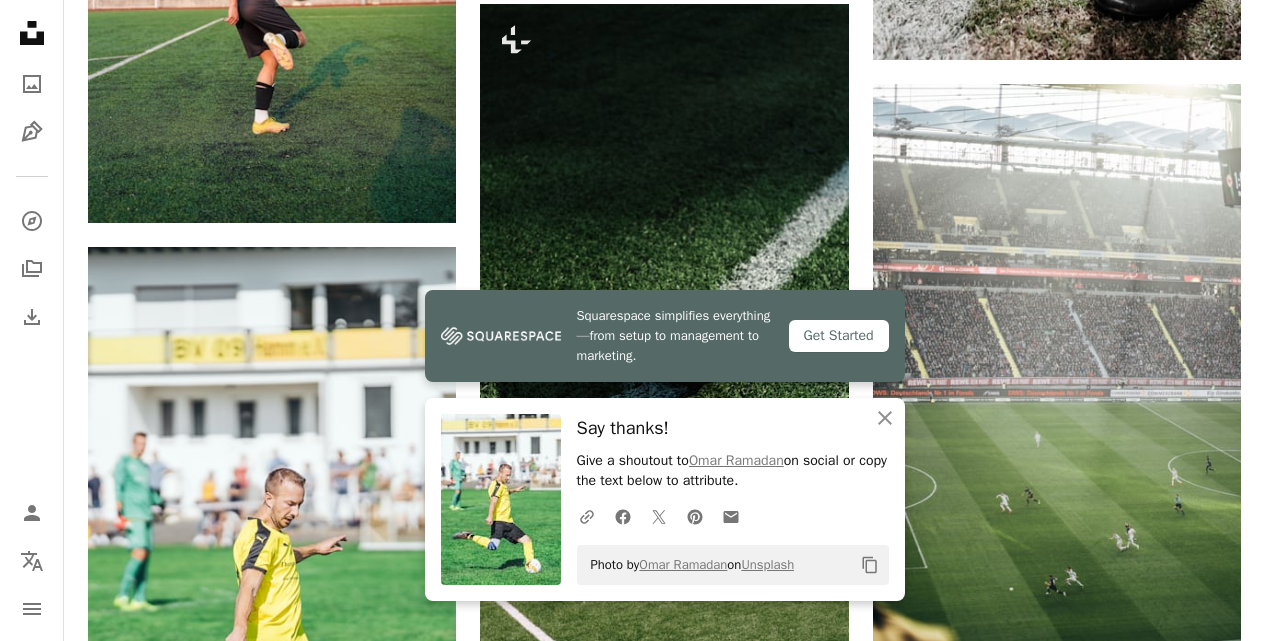 click on "Arrow pointing down" at bounding box center (1201, 1218) 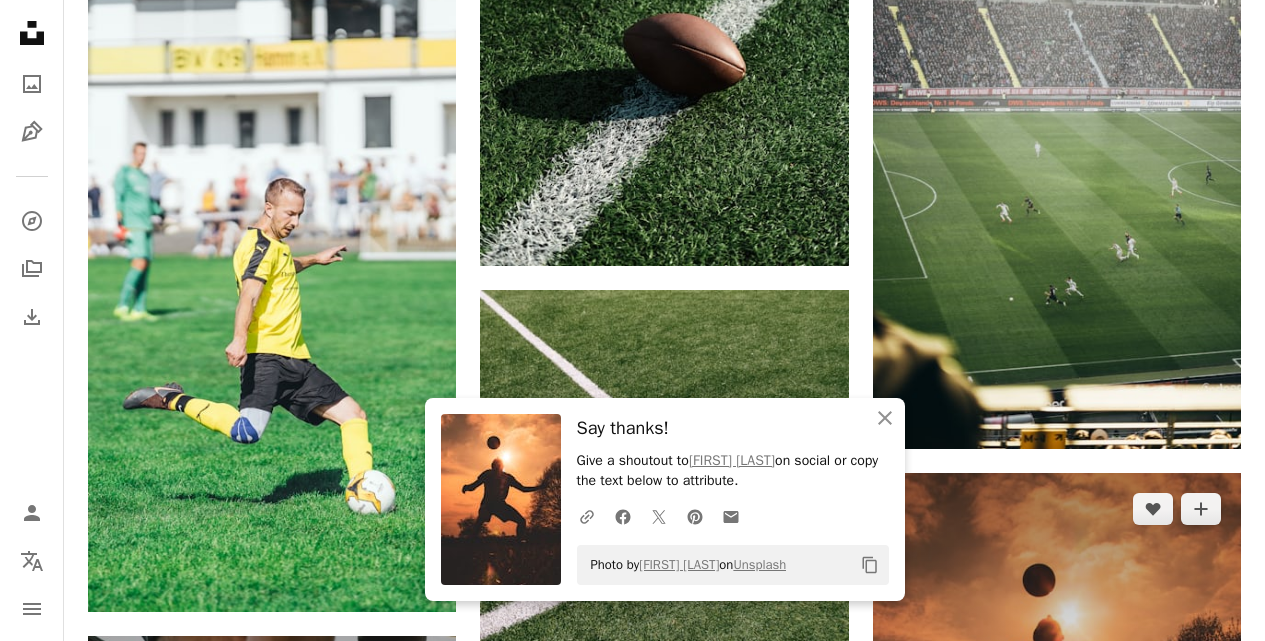scroll, scrollTop: 8862, scrollLeft: 0, axis: vertical 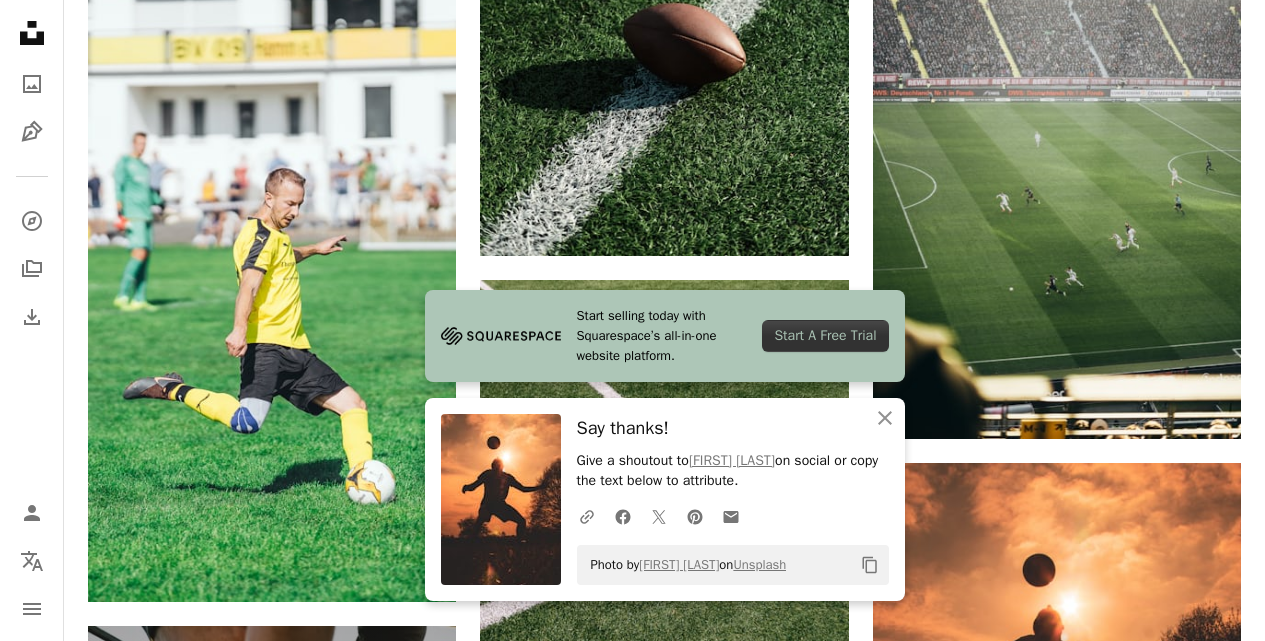 click on "Arrow pointing down" at bounding box center (416, 1141) 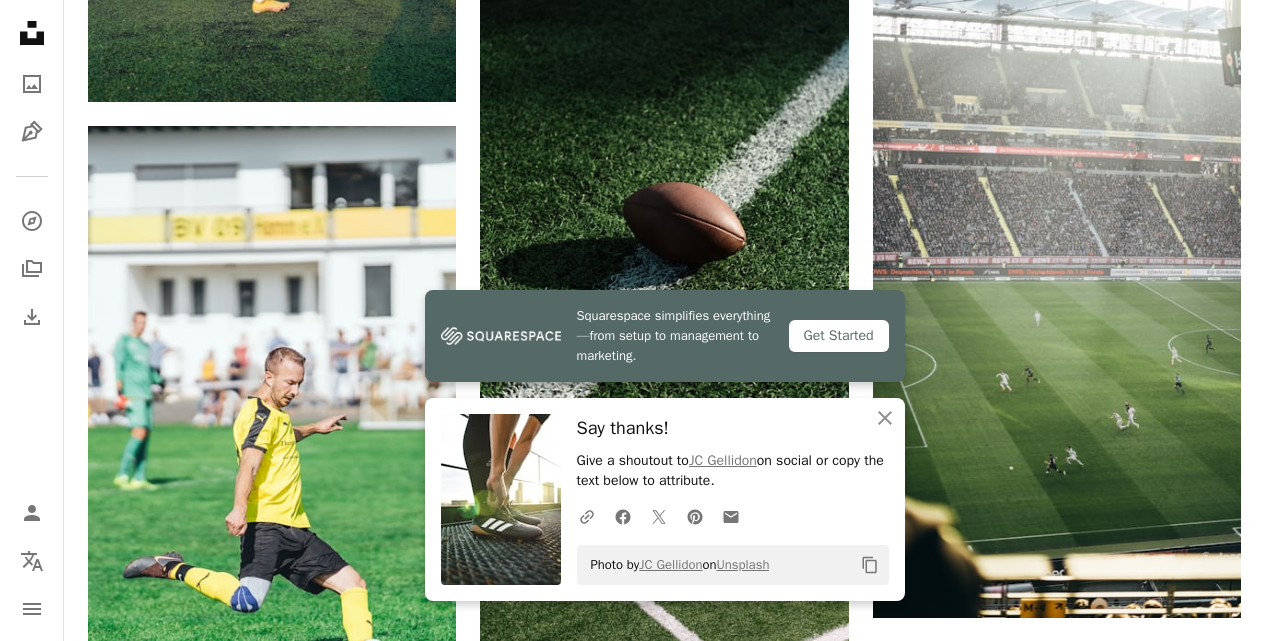 scroll, scrollTop: 8662, scrollLeft: 0, axis: vertical 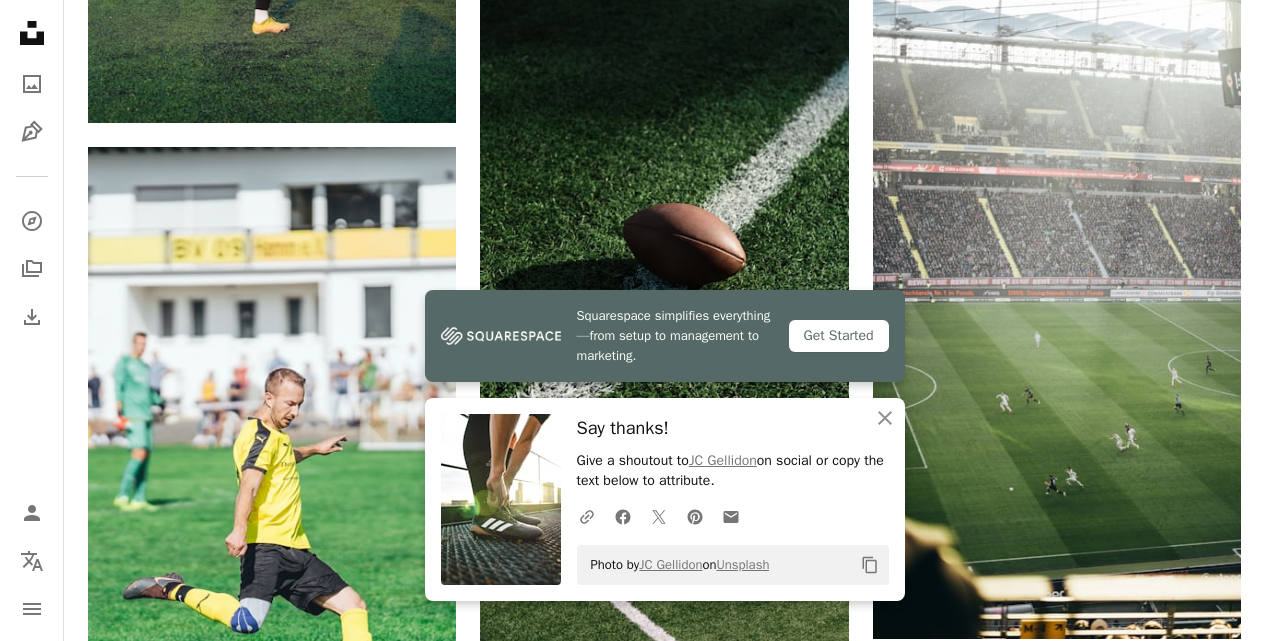 click on "An X shape Close Say thanks! Give a shoutout to  [FIRST] [LAST]  on social or copy the text below to attribute. A URL sharing icon (chains) Facebook icon X (formerly Twitter) icon Pinterest icon An envelope Photo by  [FIRST] [LAST]  on  Unsplash
Copy content" at bounding box center [665, 499] 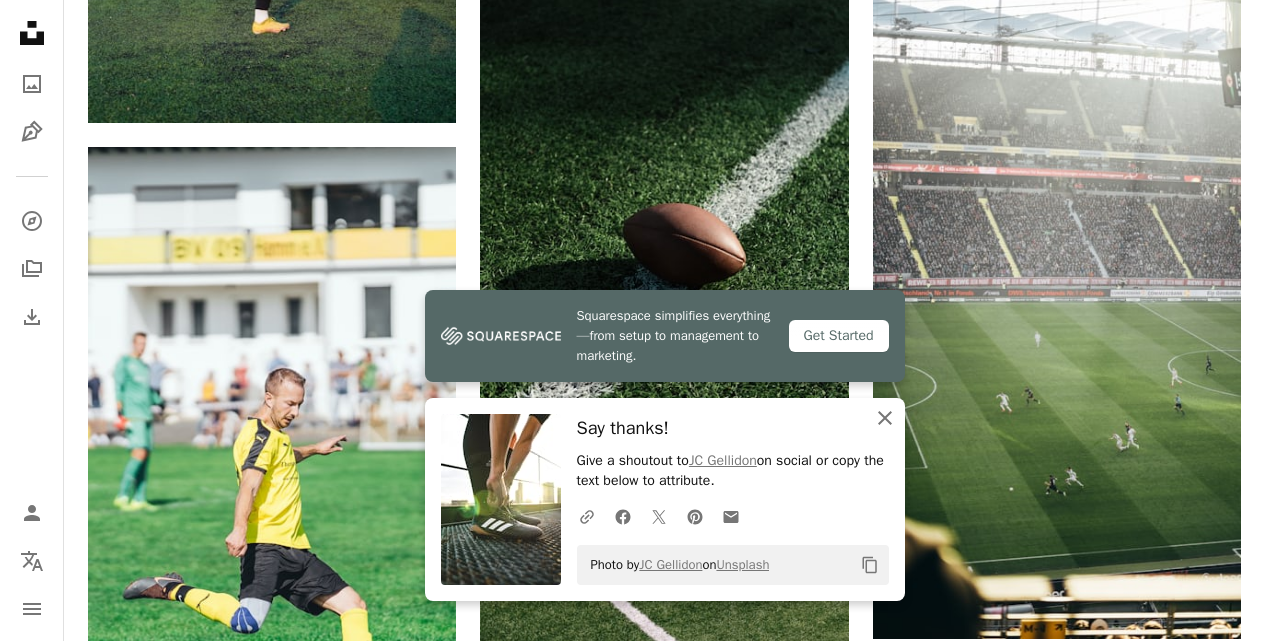 click 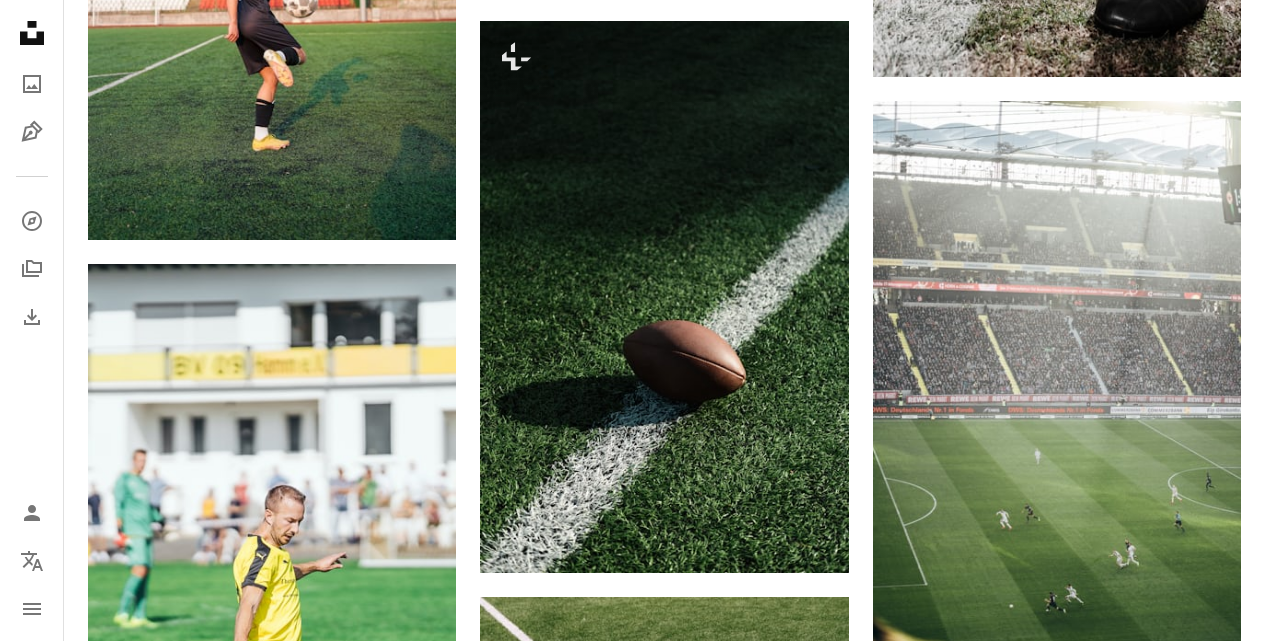 scroll, scrollTop: 8662, scrollLeft: 0, axis: vertical 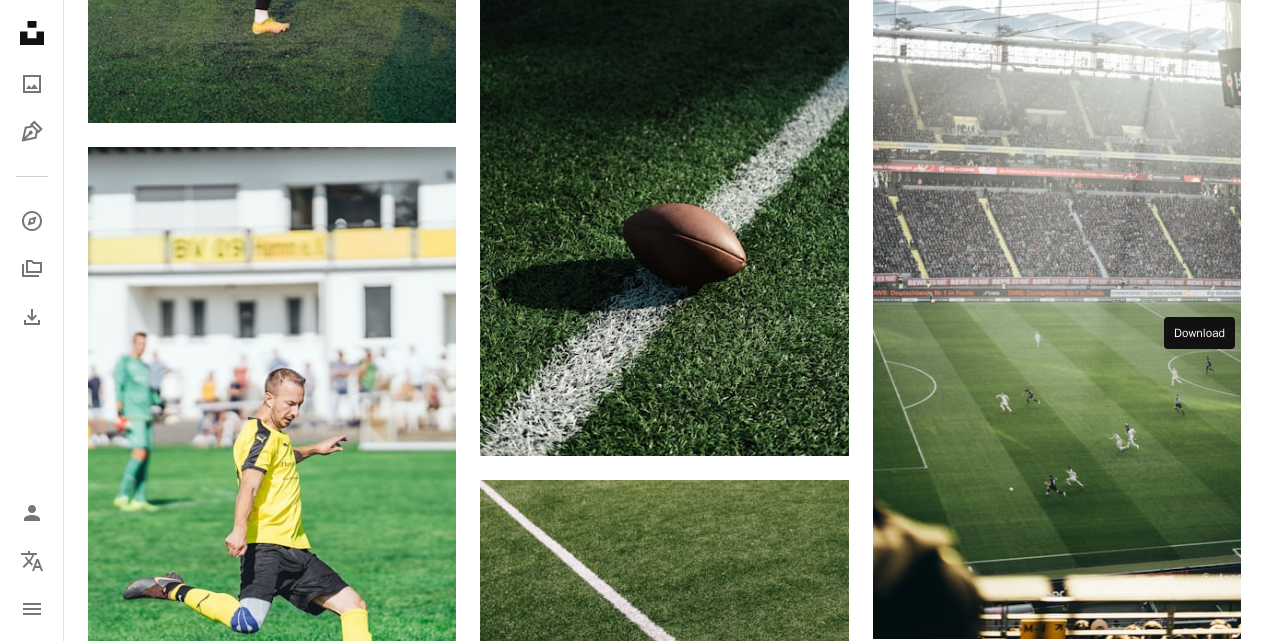 click 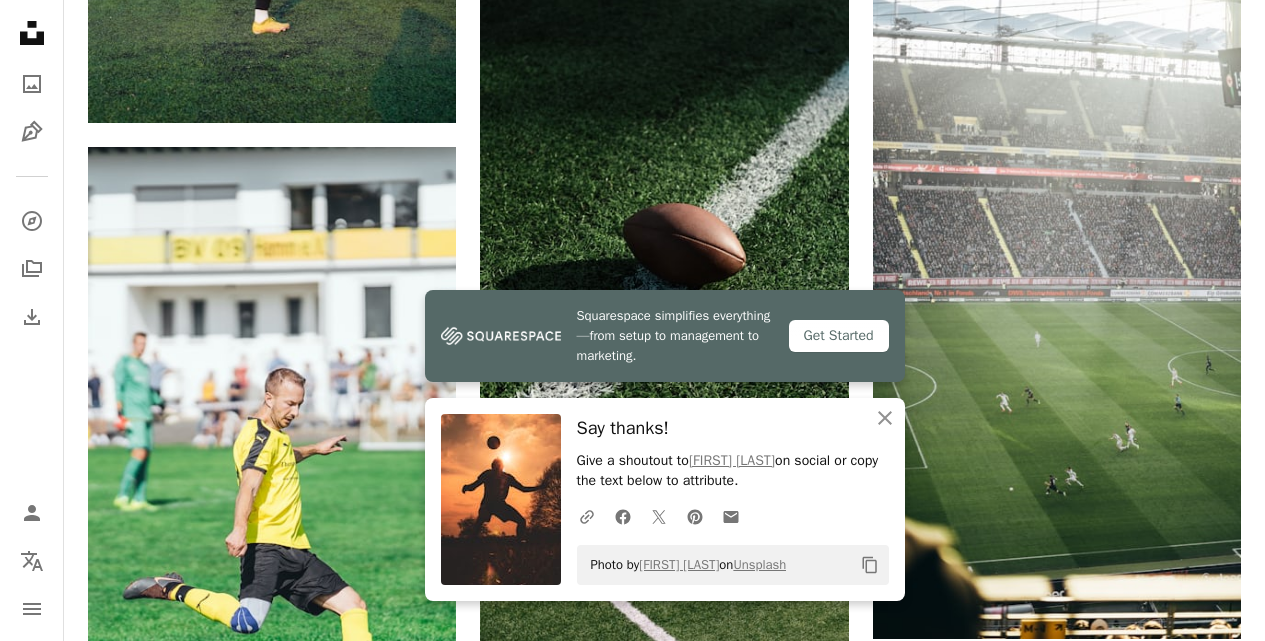 click on "Unsplash logo Unsplash Home A photo Pen Tool A compass A stack of folders Download Person Localization icon navigation menu" at bounding box center [32, 320] 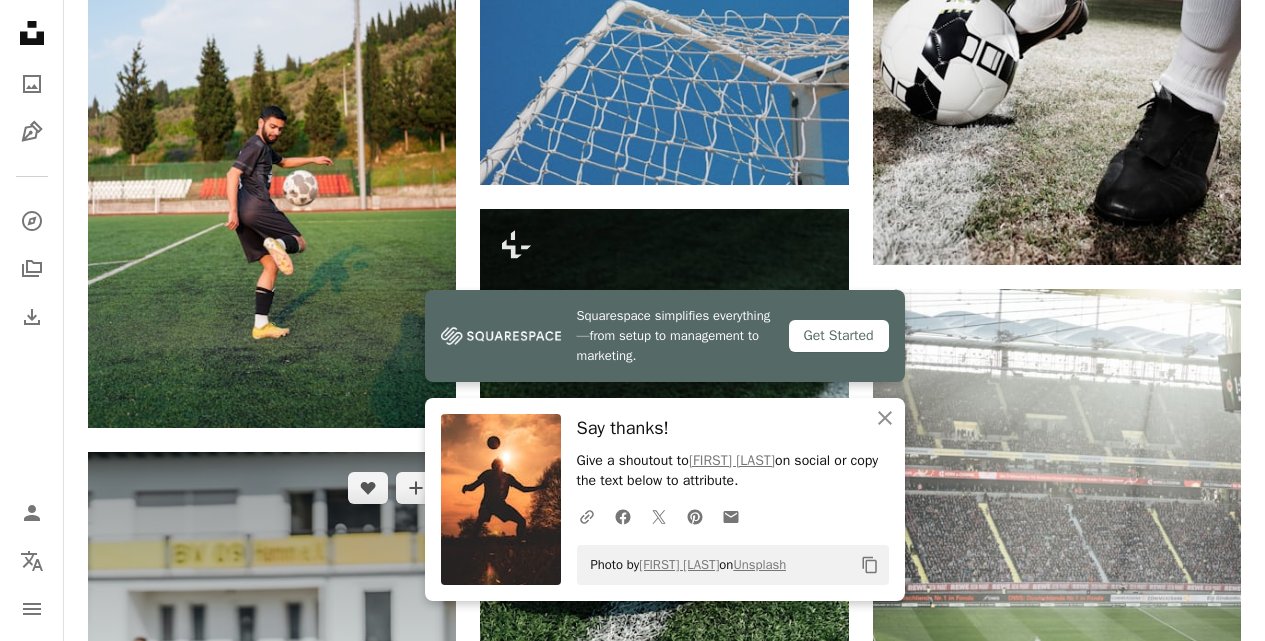 scroll, scrollTop: 8362, scrollLeft: 0, axis: vertical 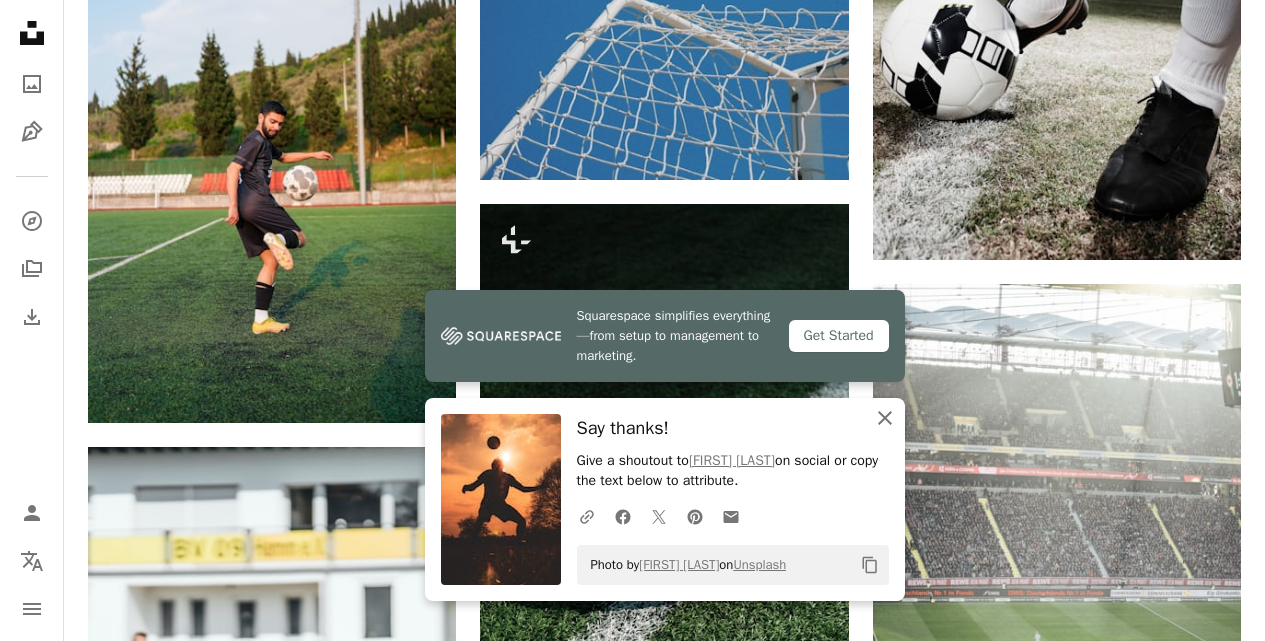 click on "An X shape" 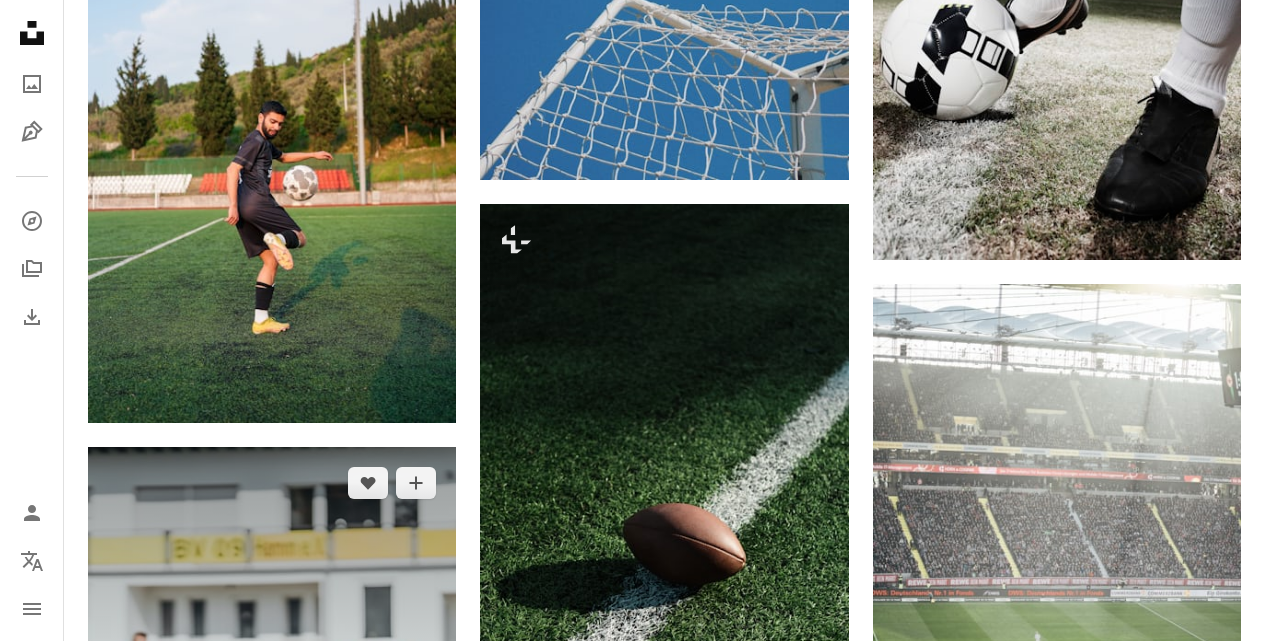 click on "Arrow pointing down" at bounding box center (416, 1066) 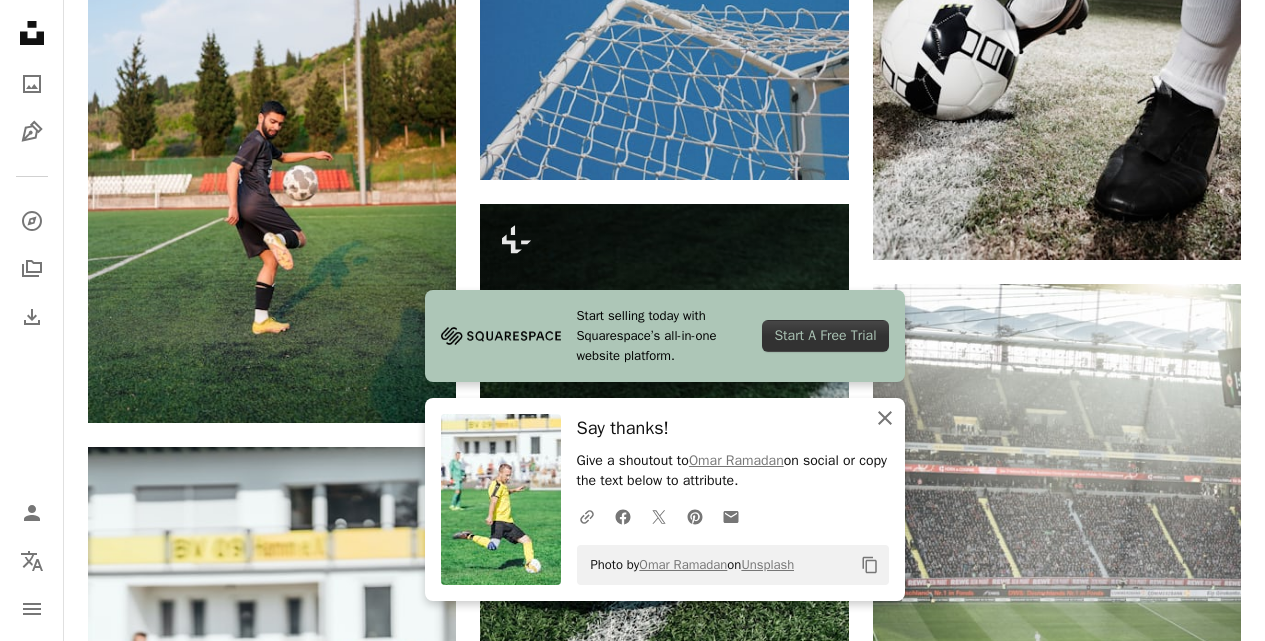 click on "An X shape" 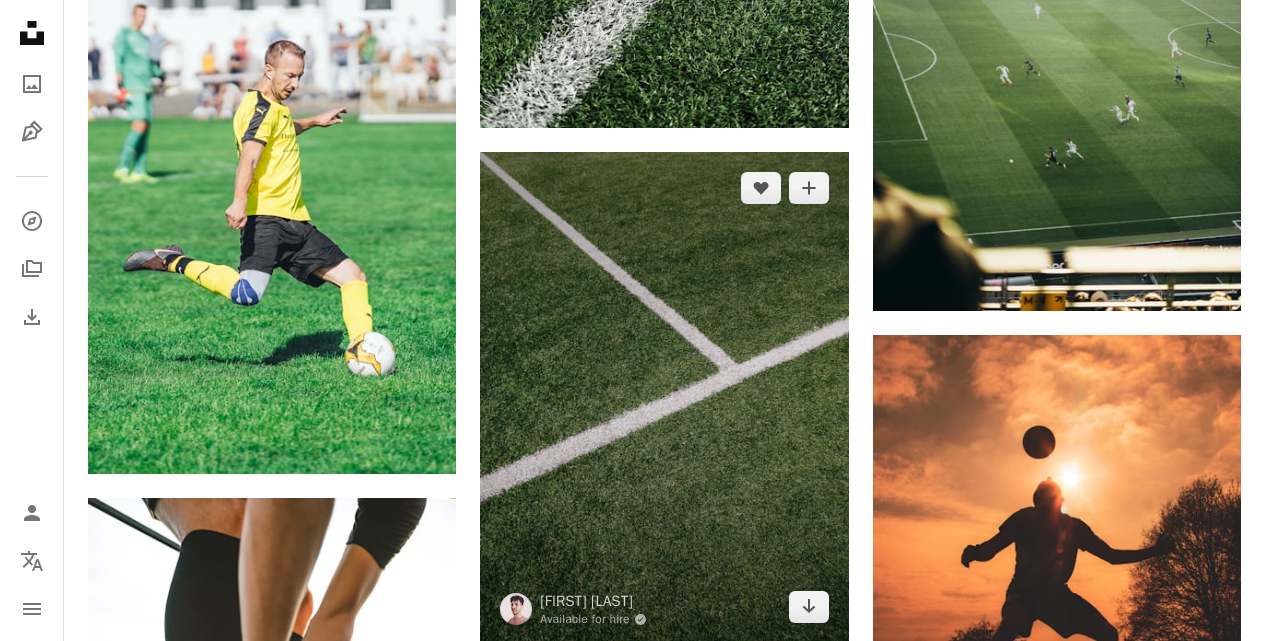scroll, scrollTop: 9162, scrollLeft: 0, axis: vertical 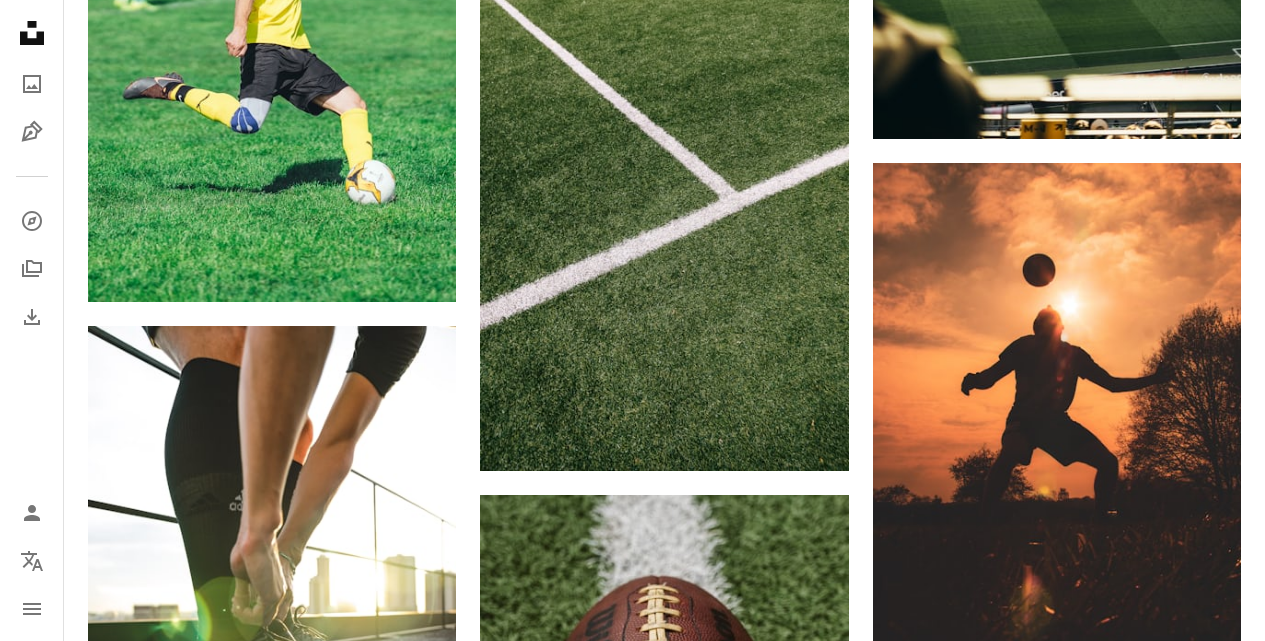 click on "Arrow pointing down" at bounding box center [1201, 1188] 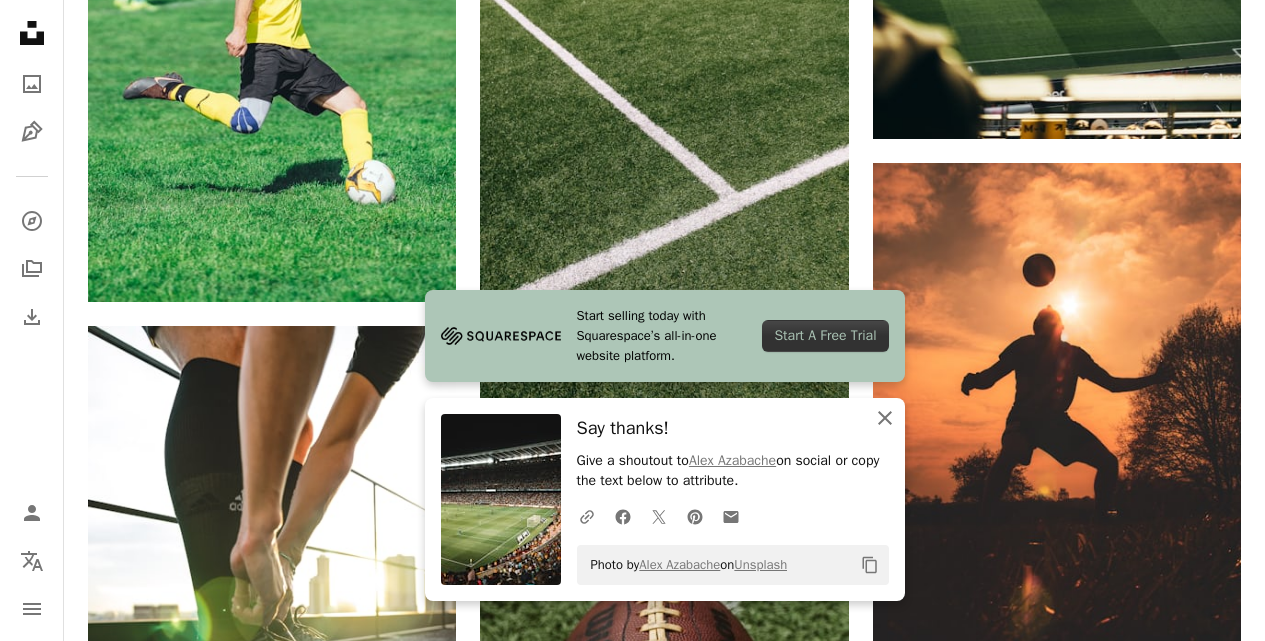 click 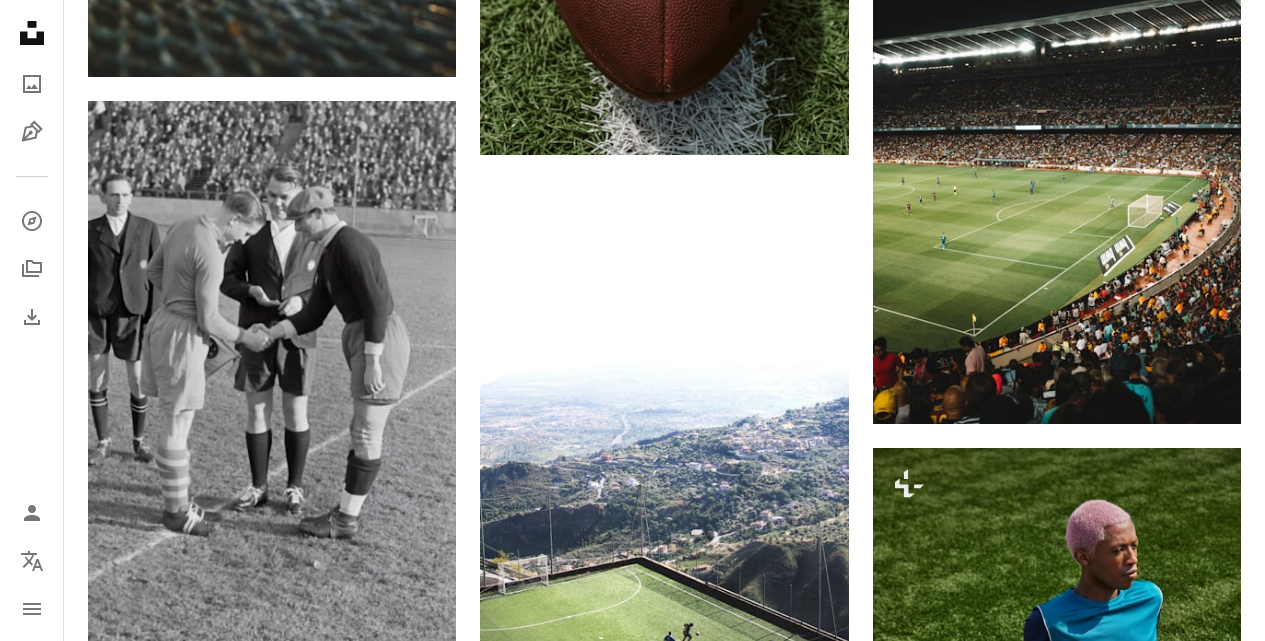 scroll, scrollTop: 10362, scrollLeft: 0, axis: vertical 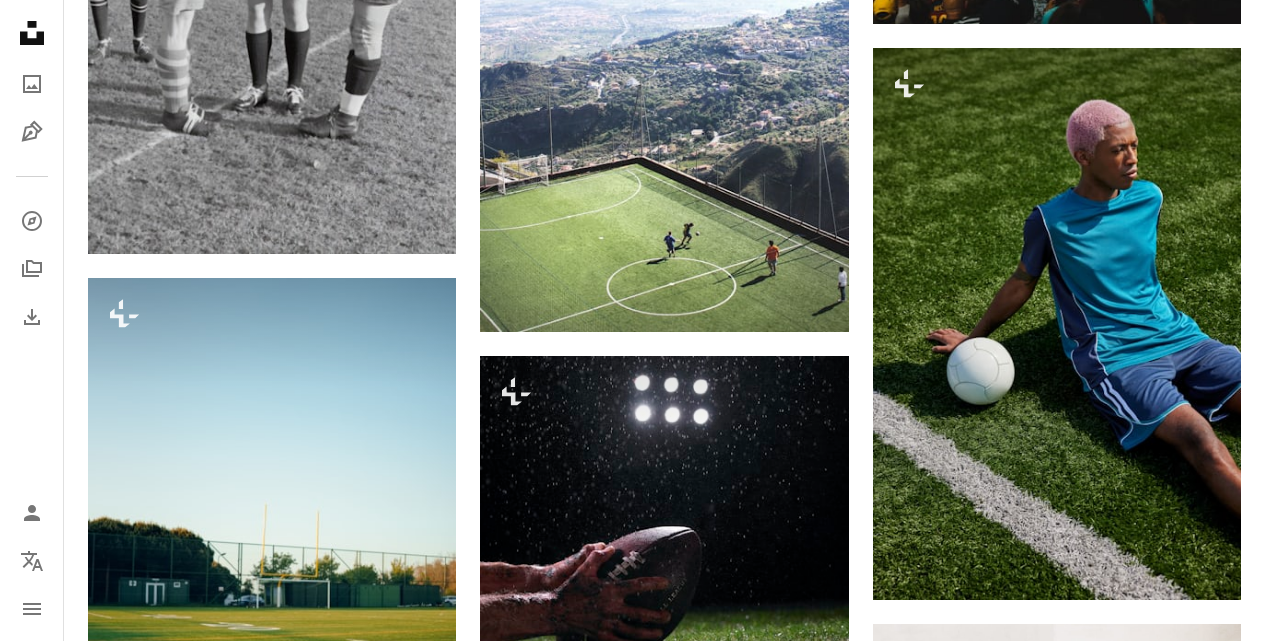 click on "Arrow pointing down" at bounding box center (1201, 1673) 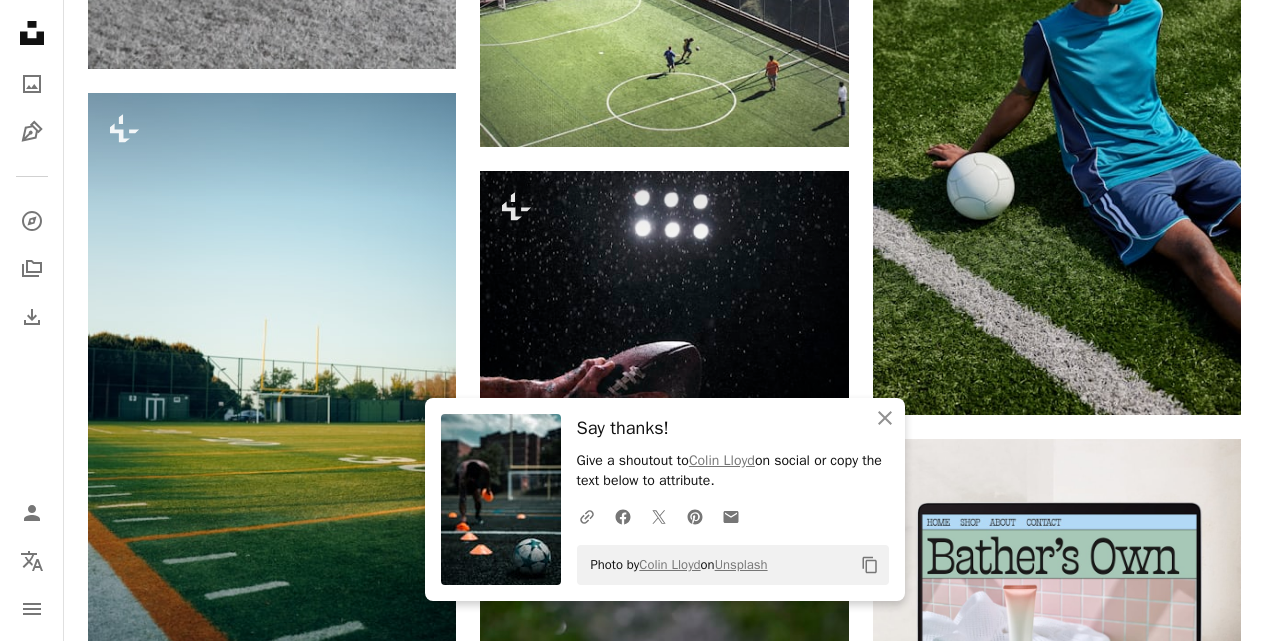scroll, scrollTop: 10562, scrollLeft: 0, axis: vertical 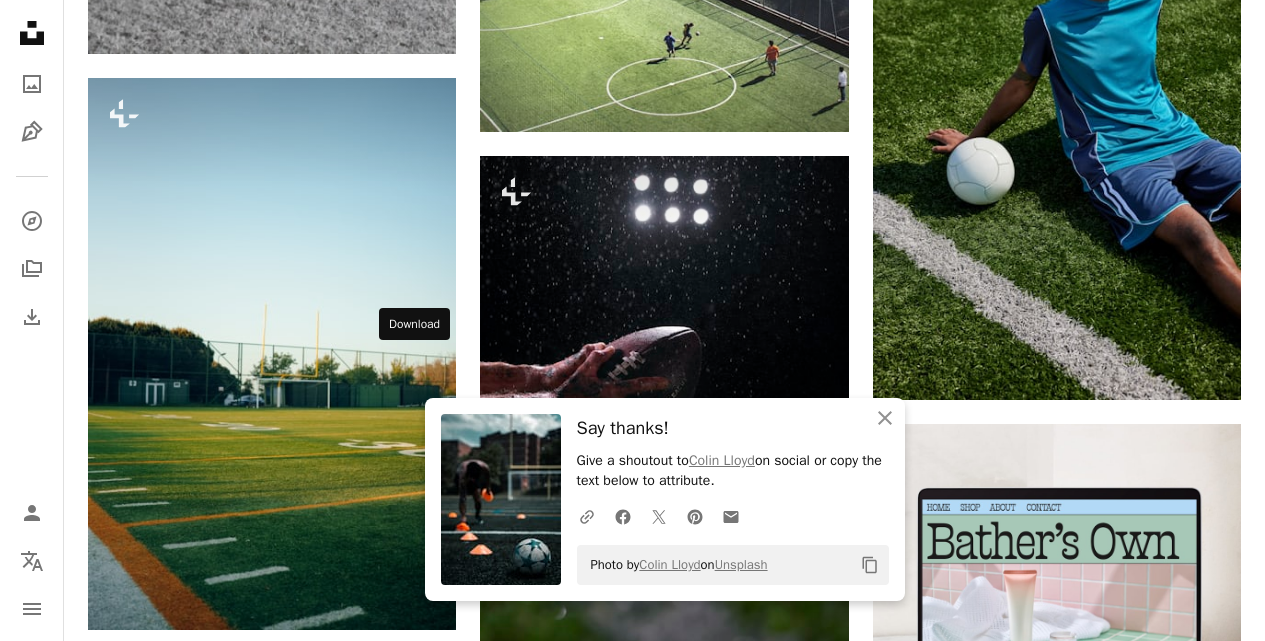 click 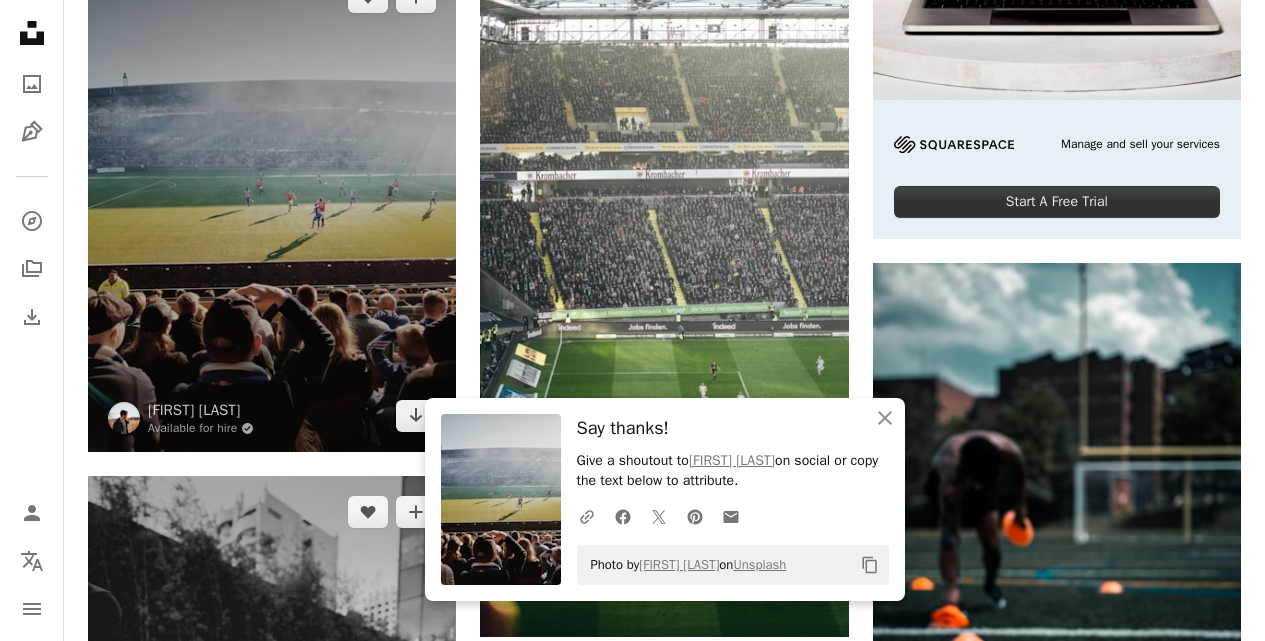 scroll, scrollTop: 11262, scrollLeft: 0, axis: vertical 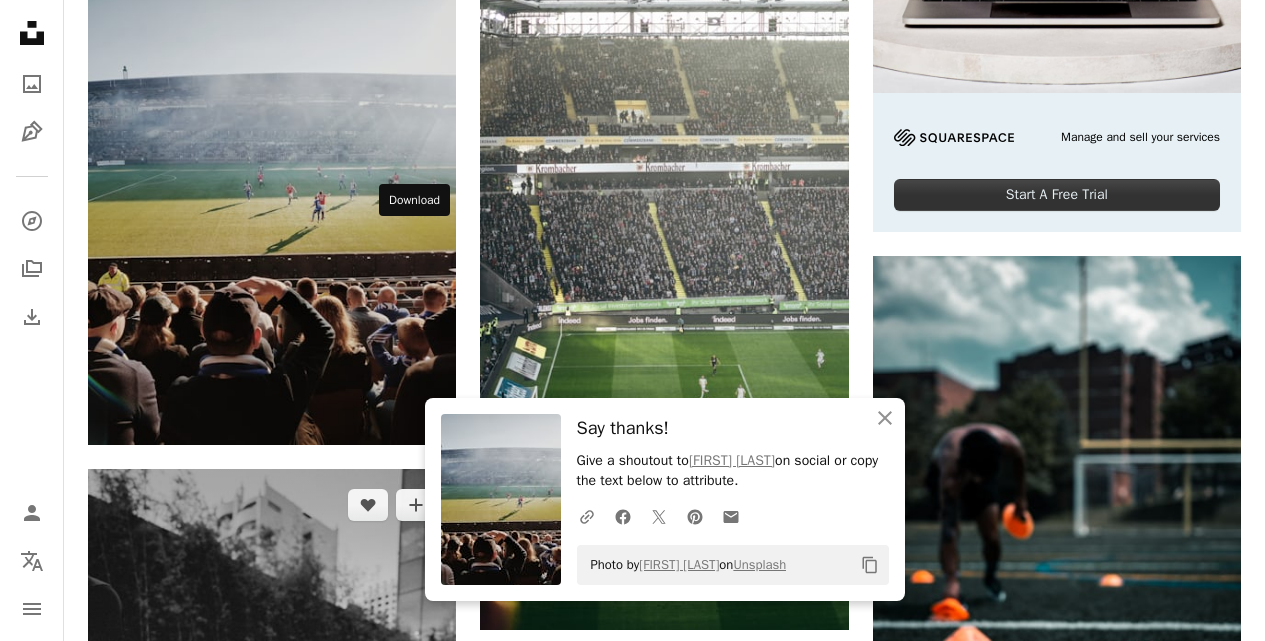 click on "Arrow pointing down" 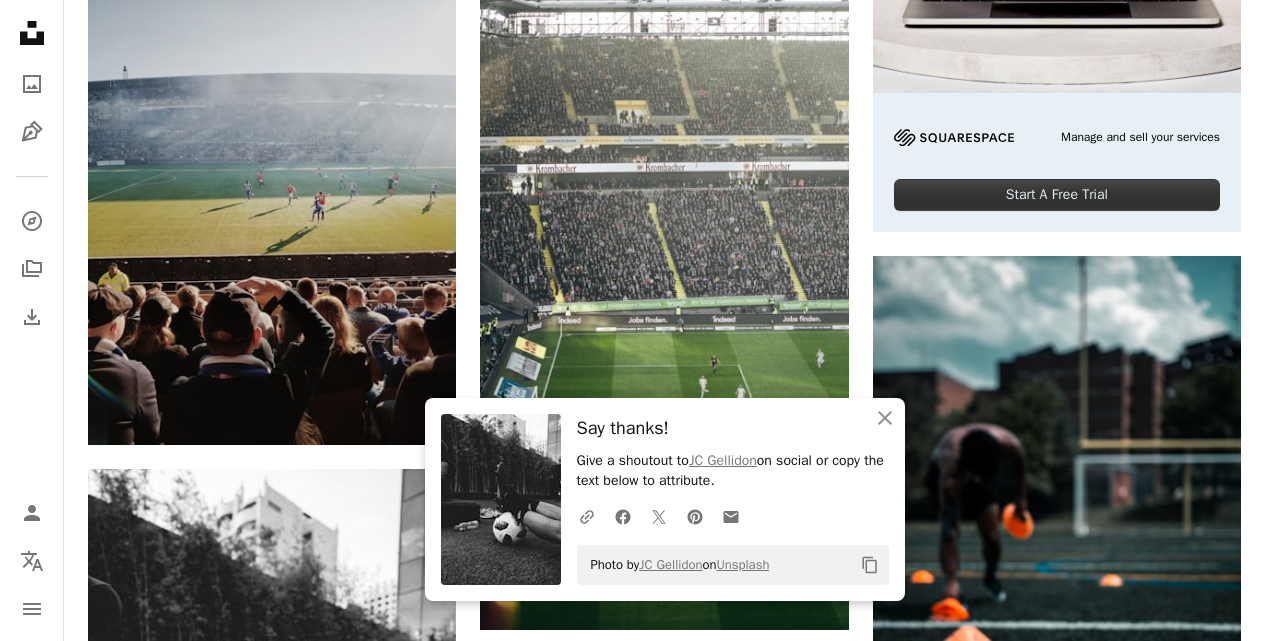 click on "Say thanks!" at bounding box center [733, 428] 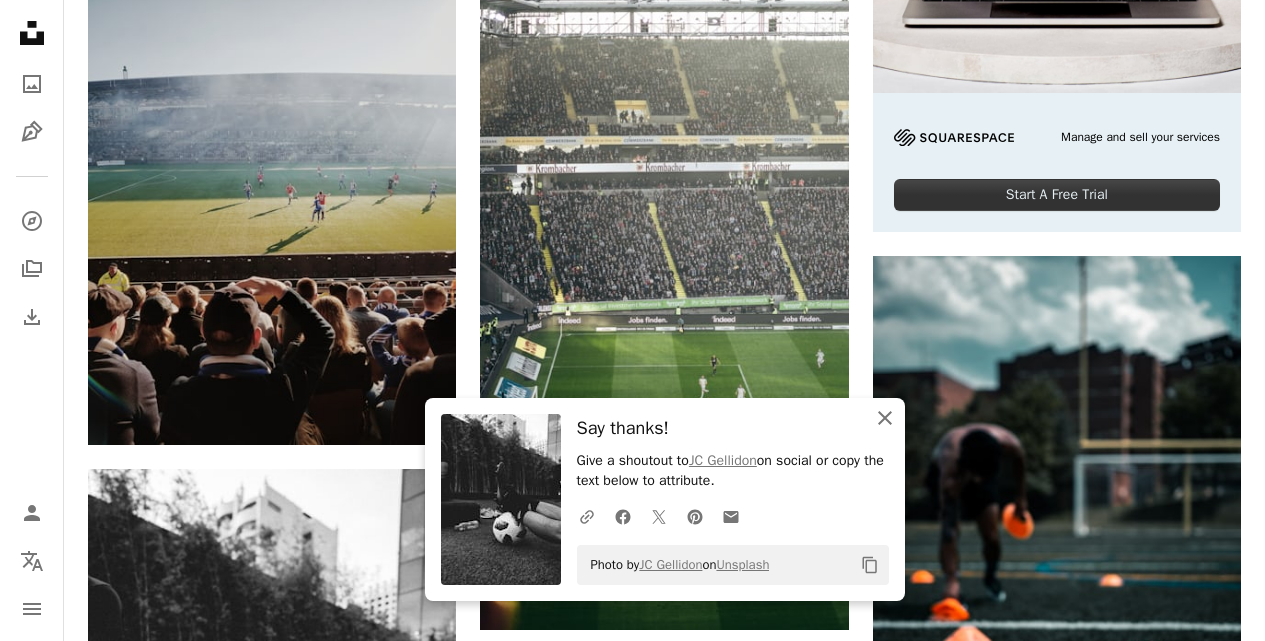 click 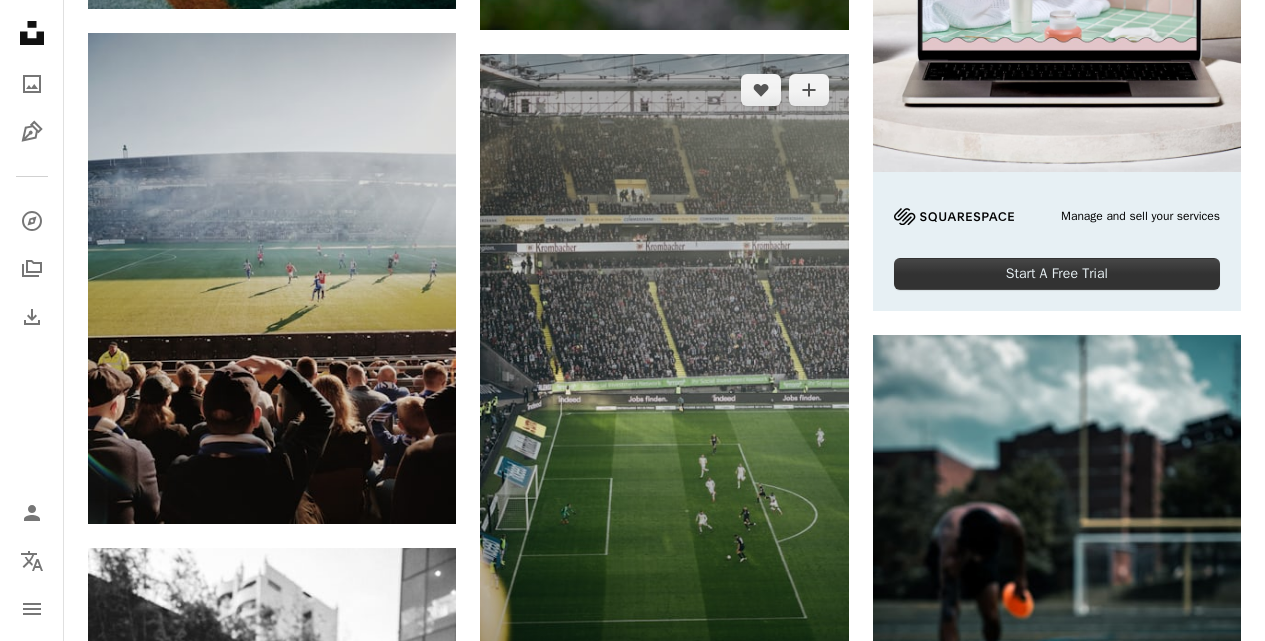 scroll, scrollTop: 11162, scrollLeft: 0, axis: vertical 